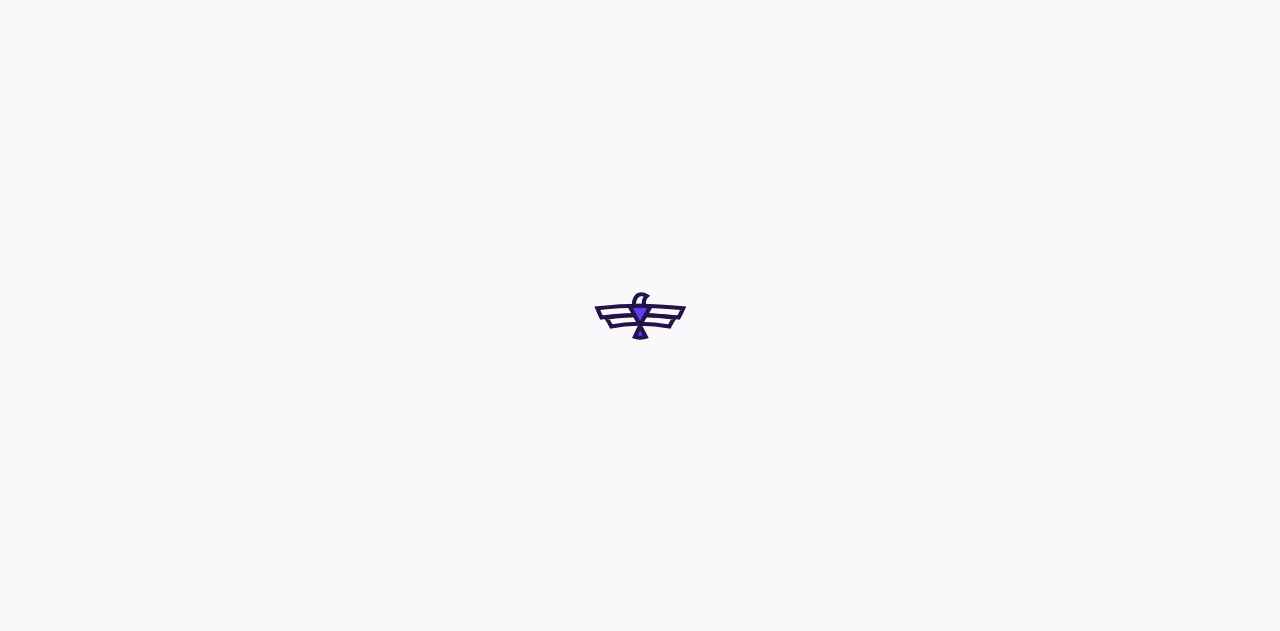 scroll, scrollTop: 0, scrollLeft: 0, axis: both 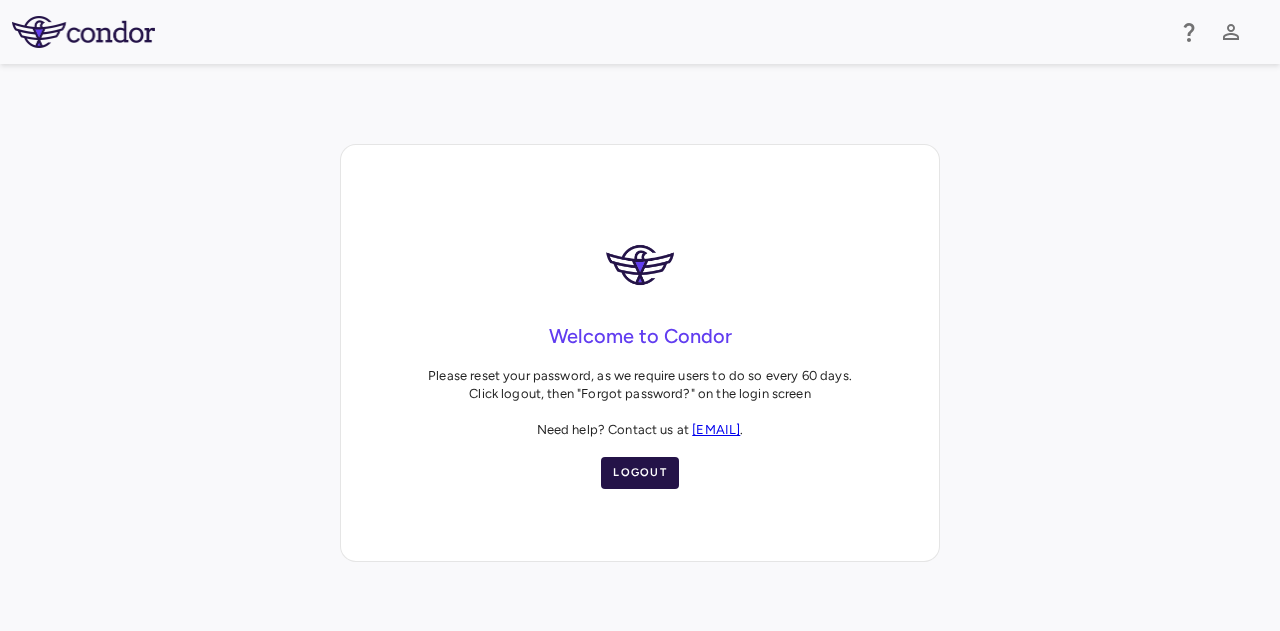 click on "Logout" at bounding box center (640, 473) 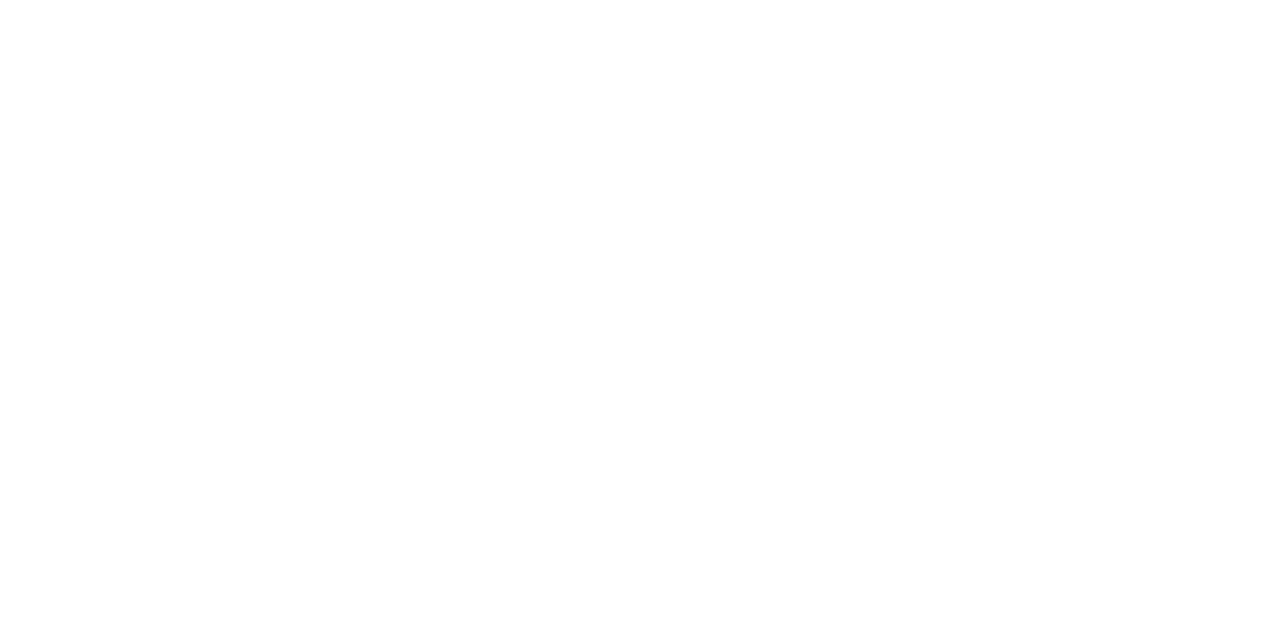 scroll, scrollTop: 0, scrollLeft: 0, axis: both 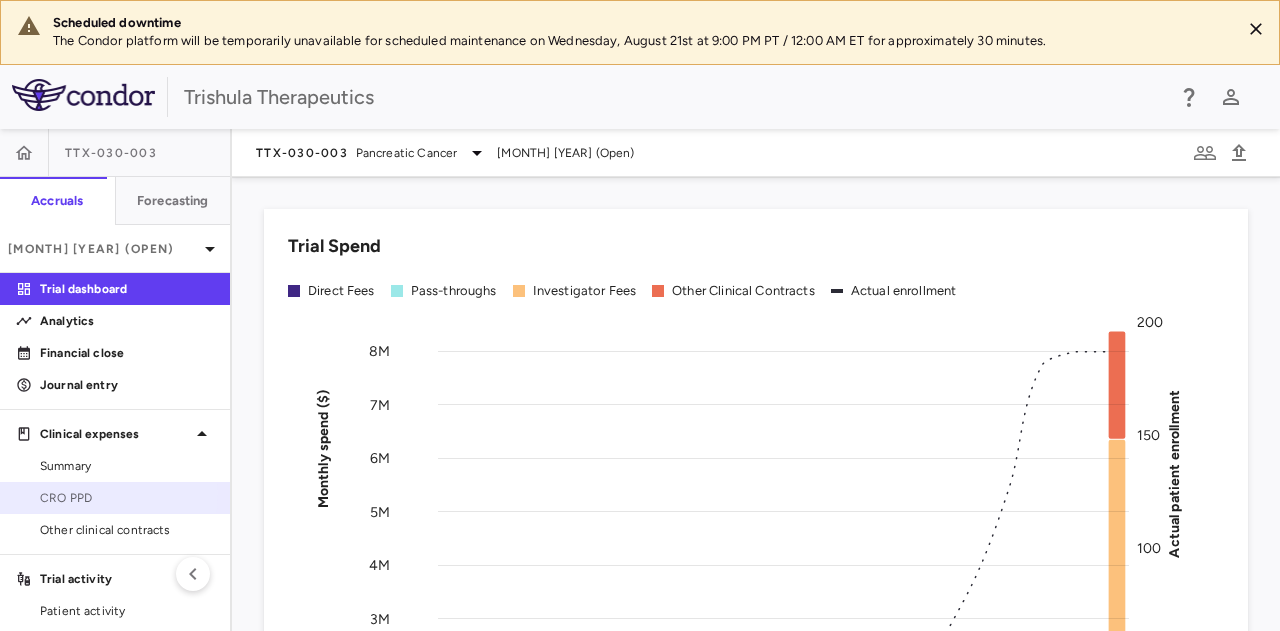 click on "CRO PPD" at bounding box center [127, 498] 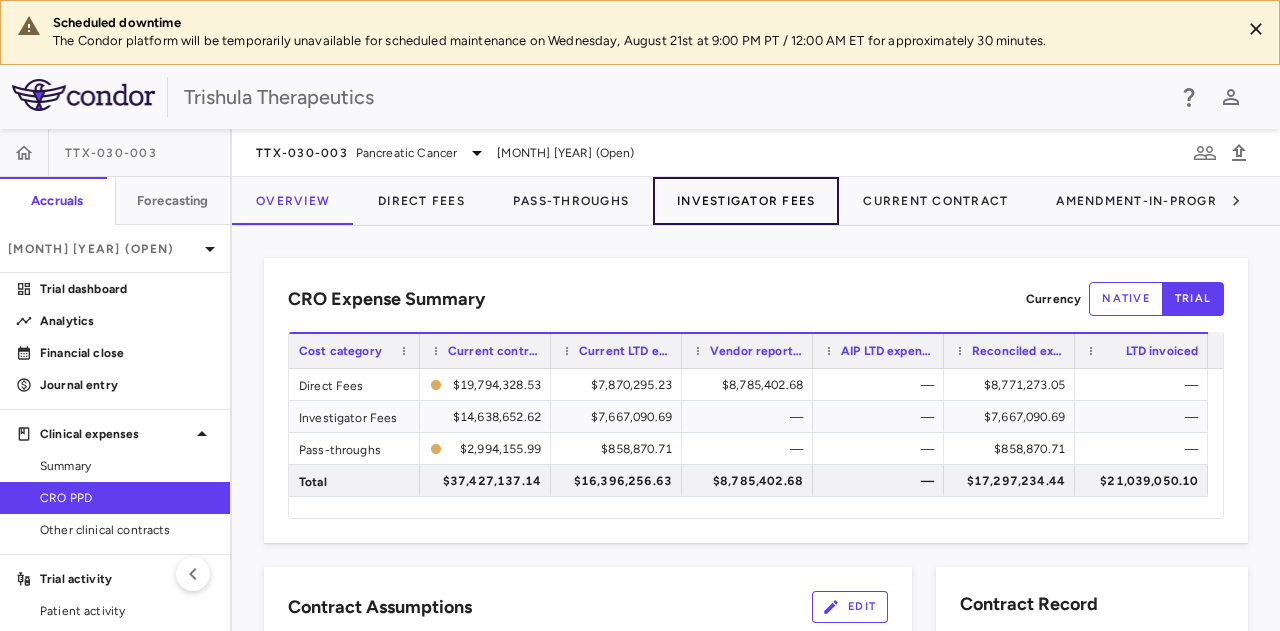 click on "Investigator Fees" at bounding box center (746, 201) 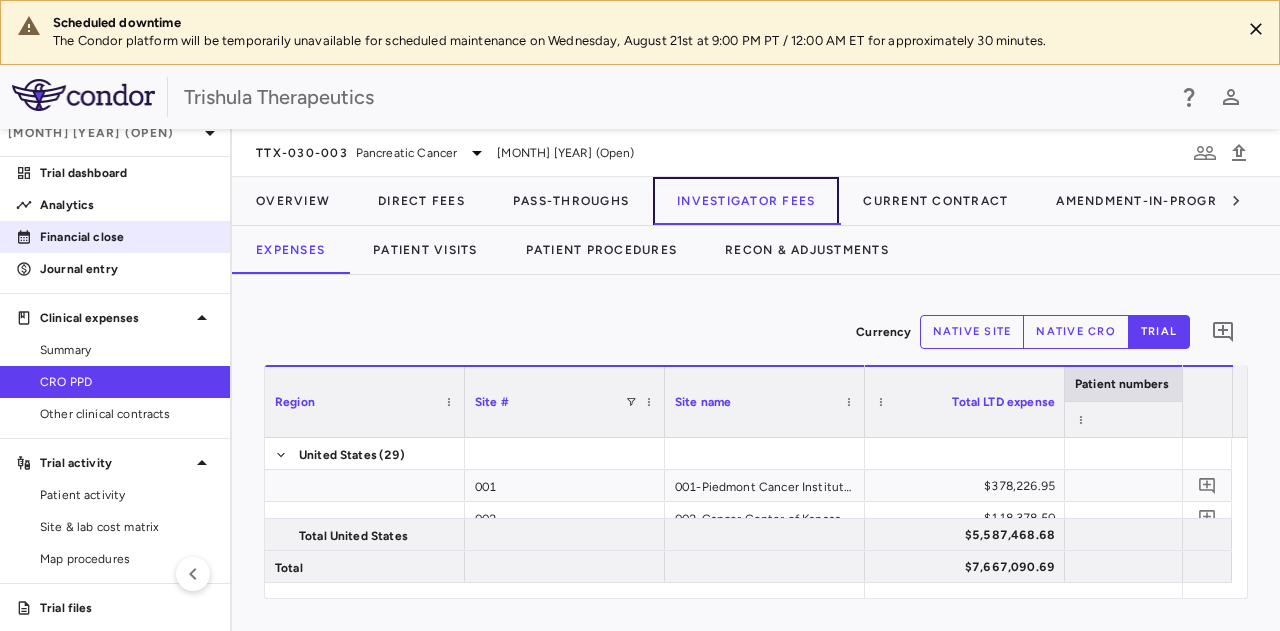 scroll, scrollTop: 154, scrollLeft: 0, axis: vertical 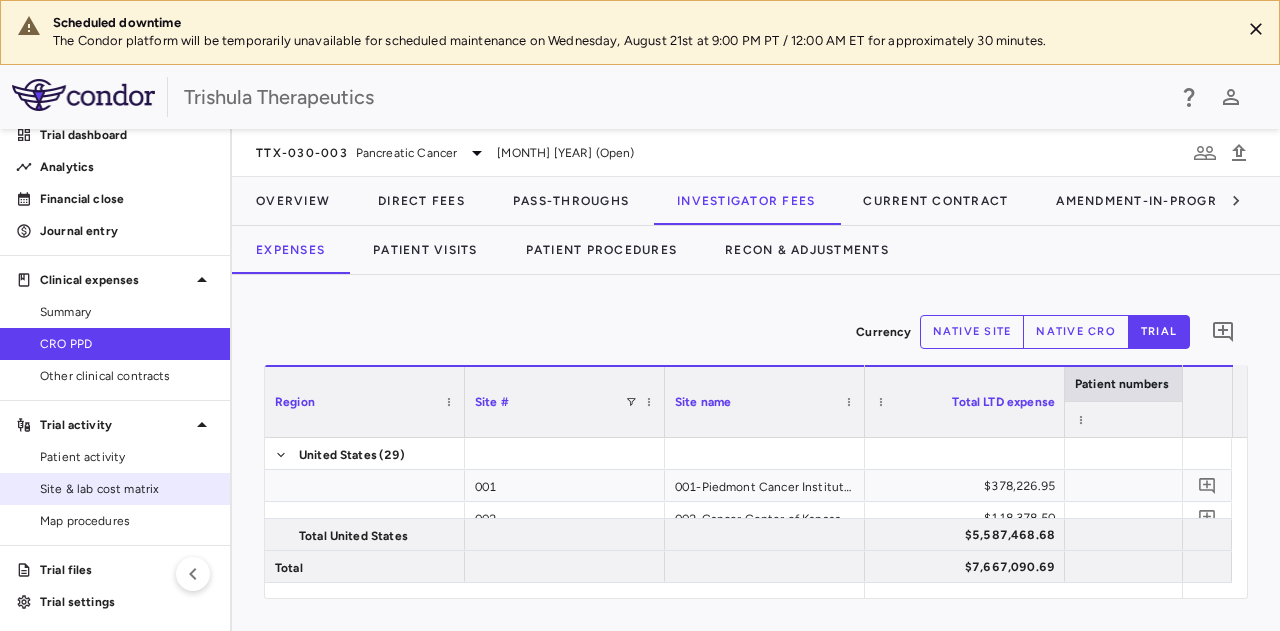 click on "Site & lab cost matrix" at bounding box center (115, 489) 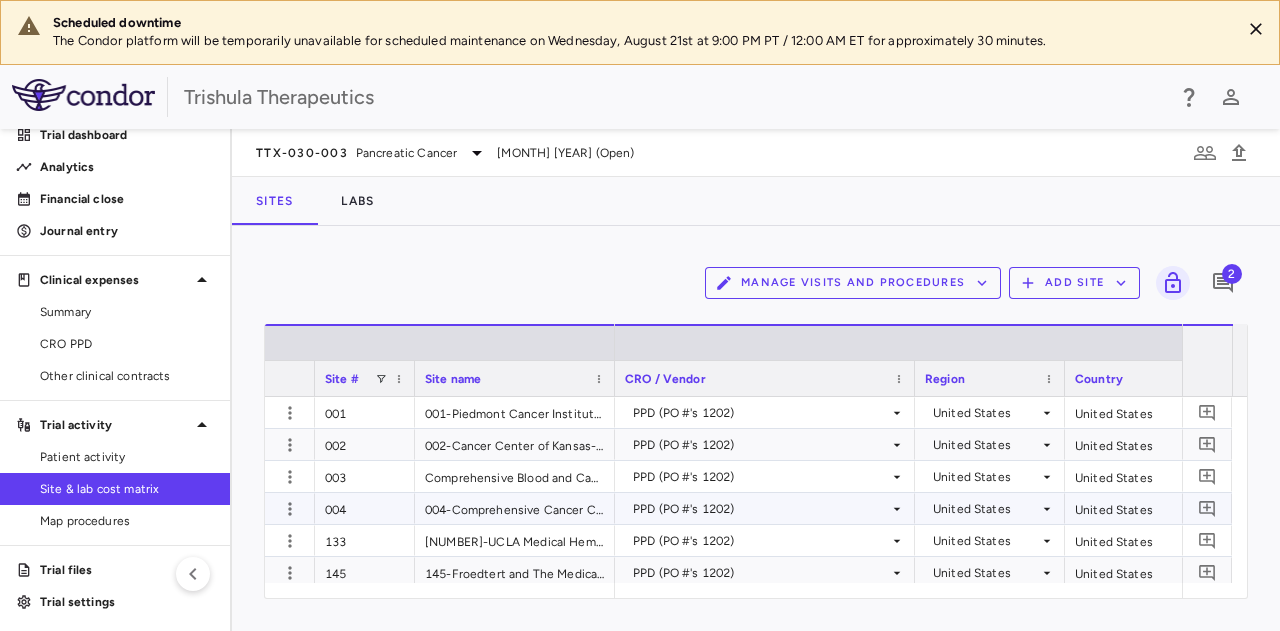 scroll, scrollTop: 110, scrollLeft: 0, axis: vertical 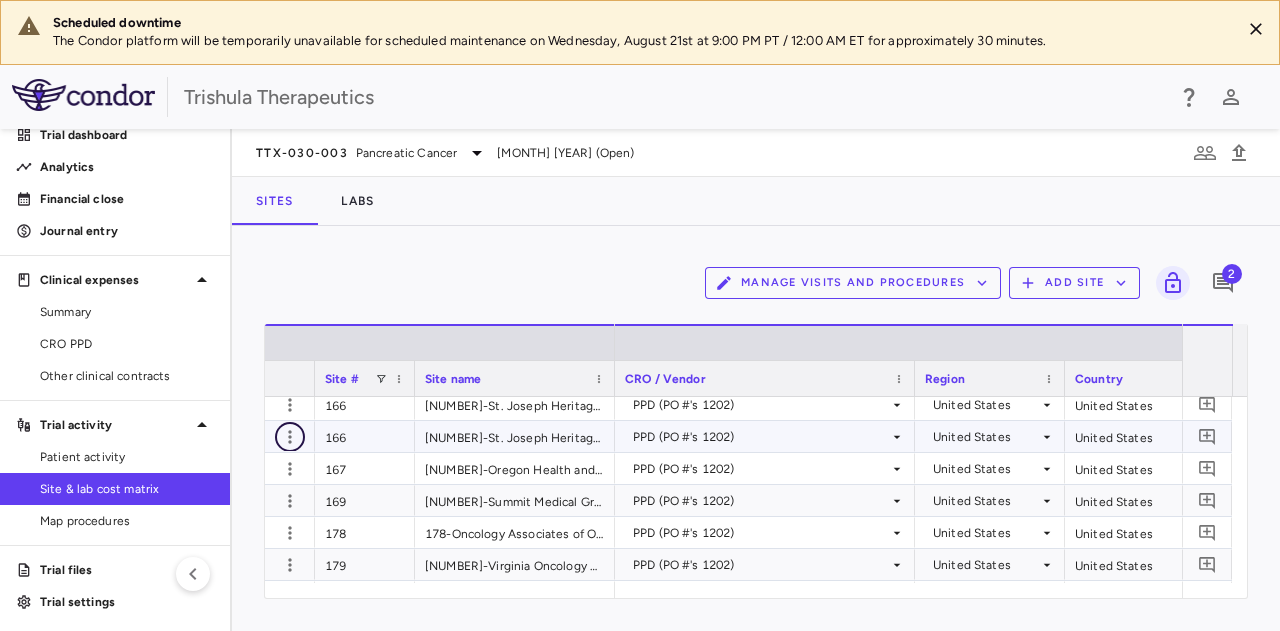click 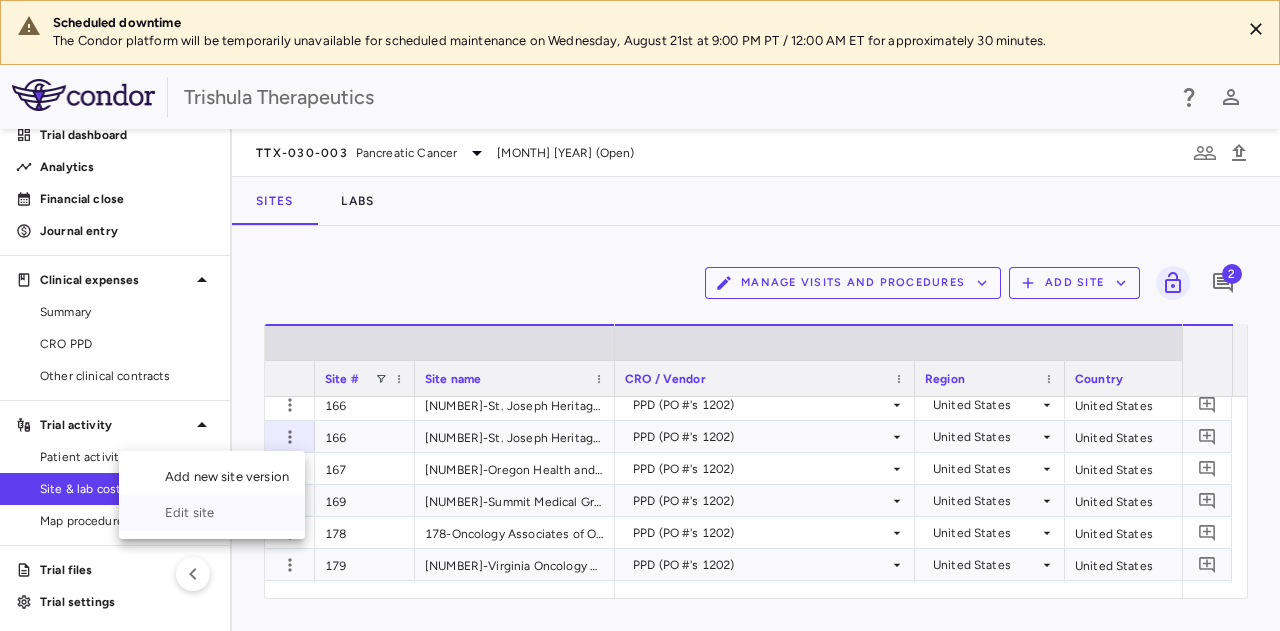 click on "Edit site" at bounding box center [212, 513] 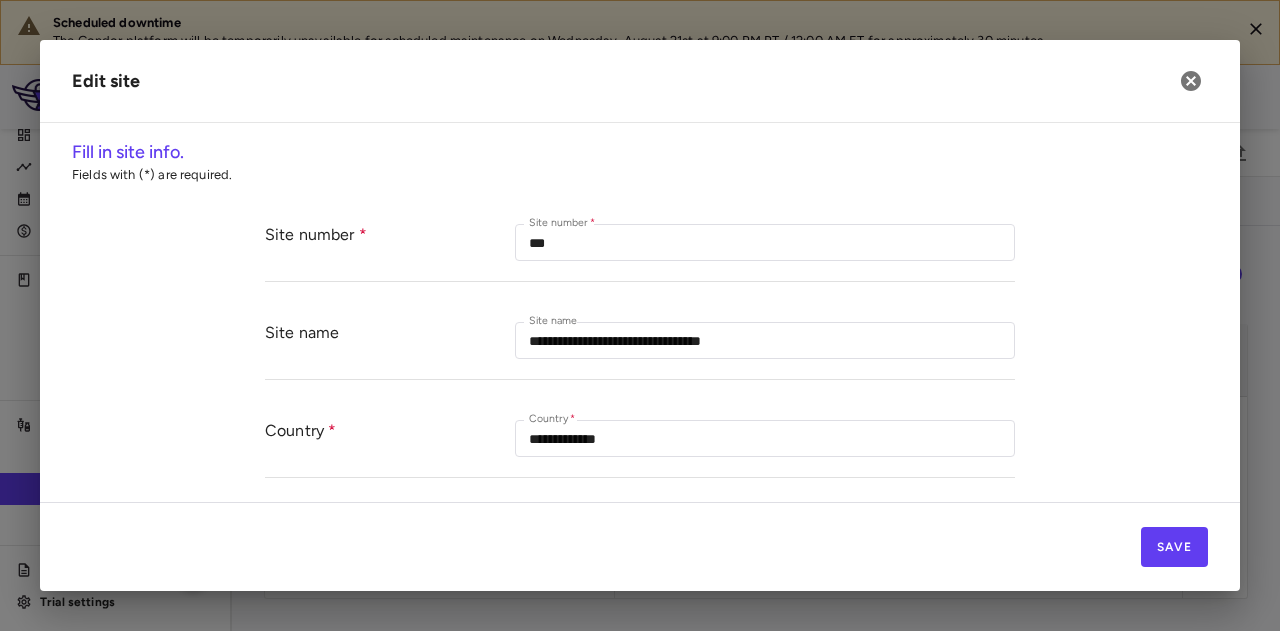 type on "***" 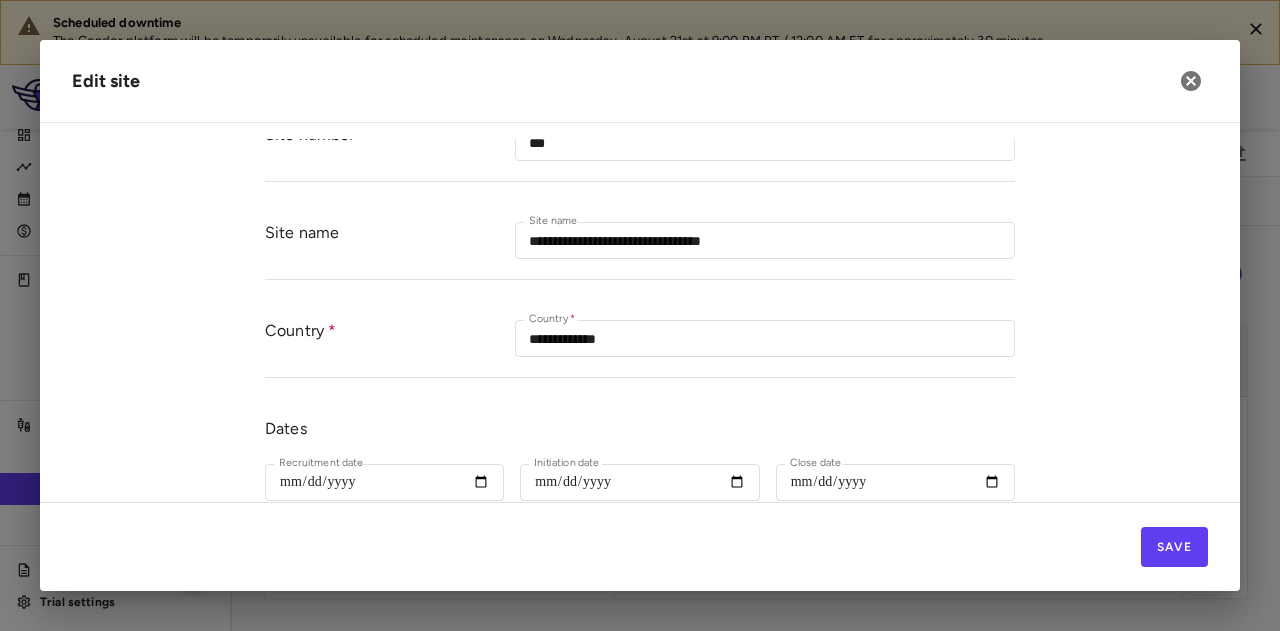 scroll, scrollTop: 0, scrollLeft: 0, axis: both 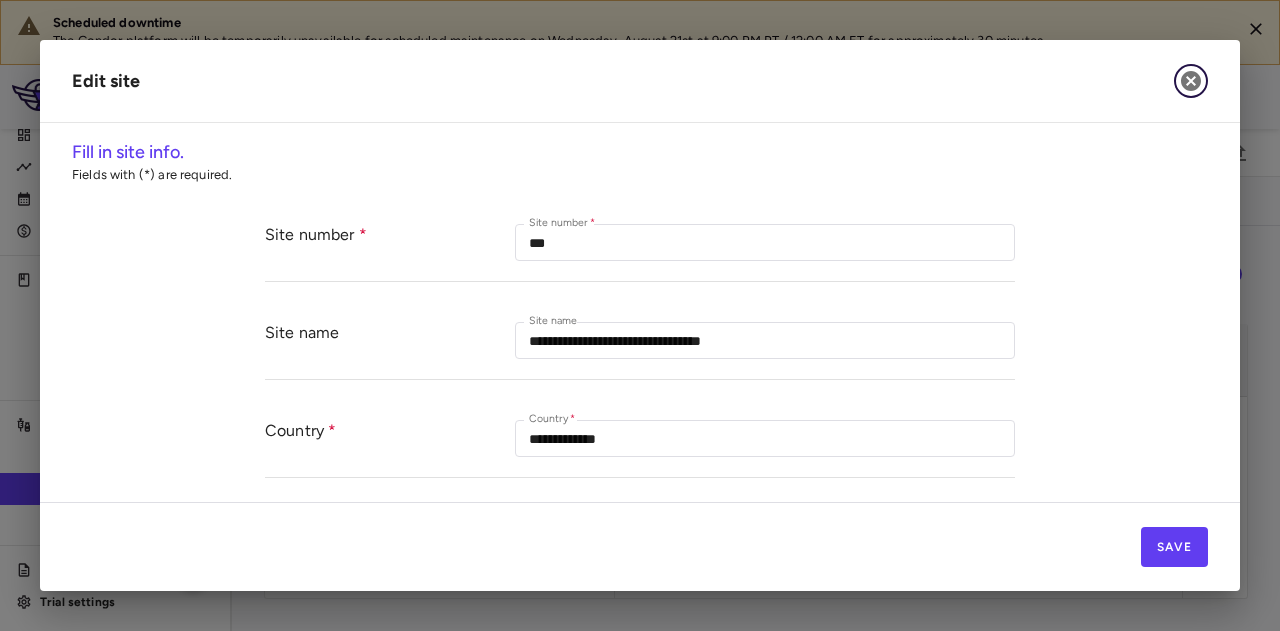 click 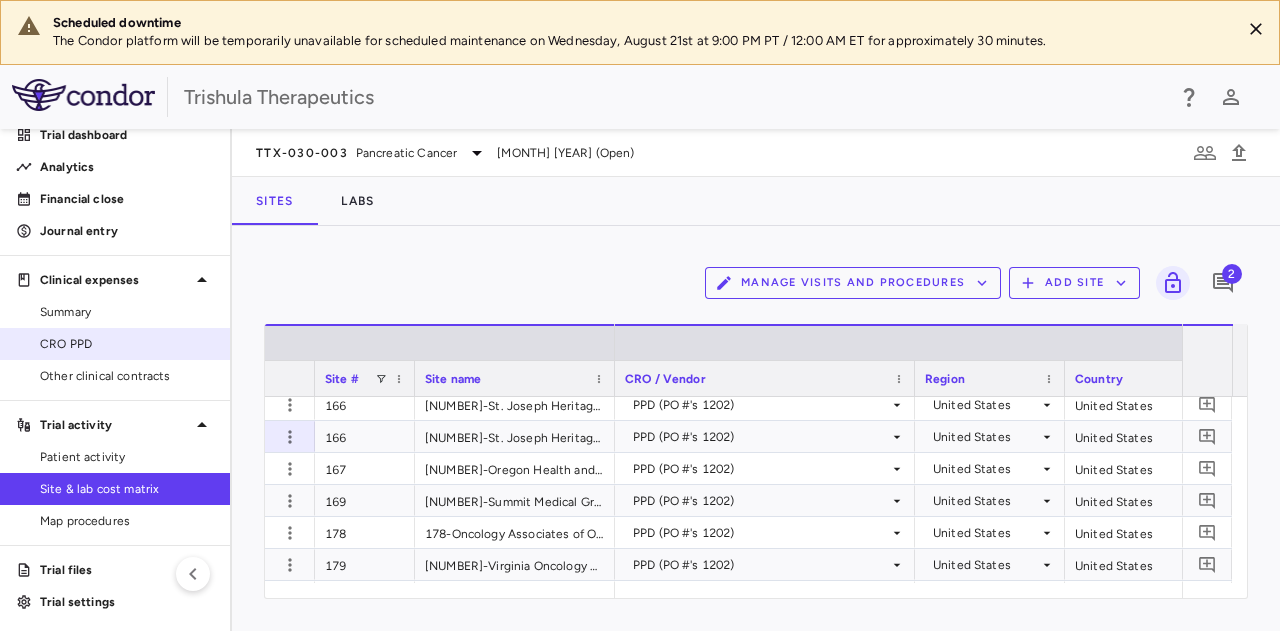 click on "CRO PPD" at bounding box center [127, 344] 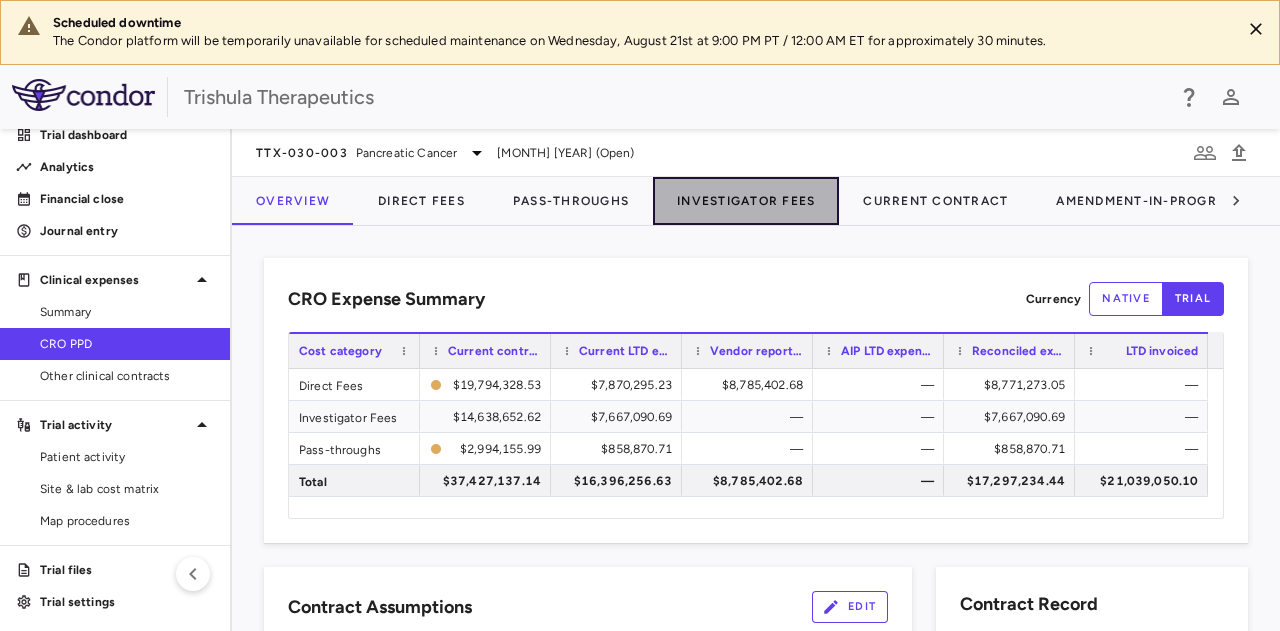 click on "Investigator Fees" at bounding box center (746, 201) 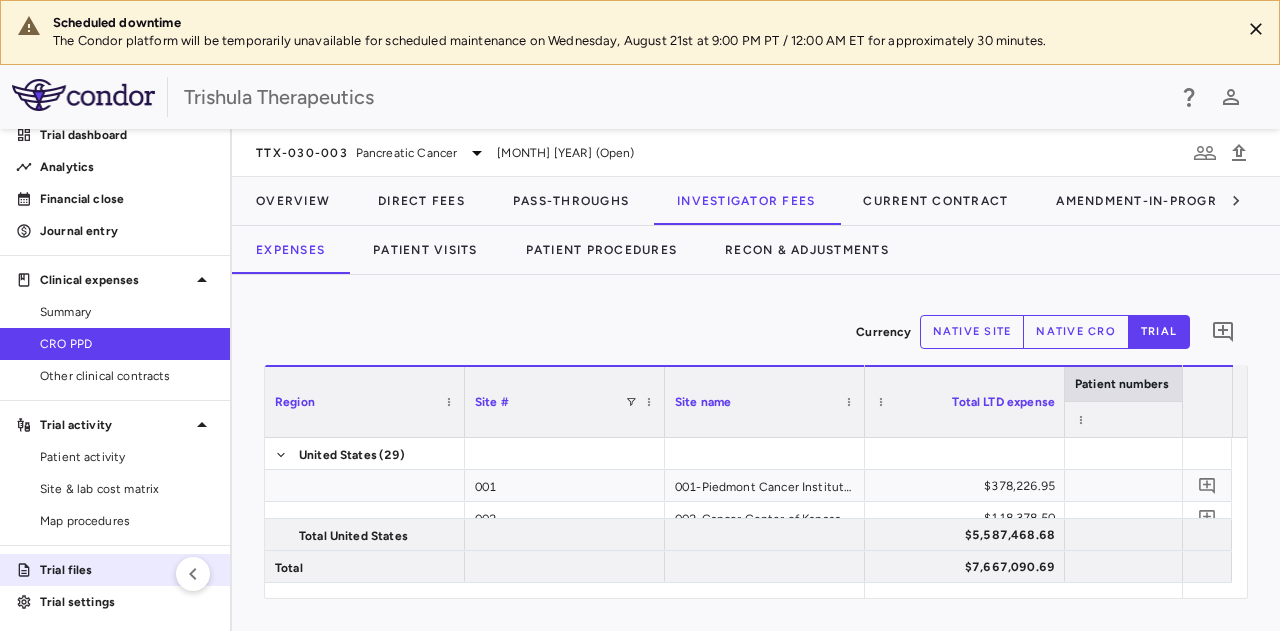 click on "Trial files" at bounding box center [127, 570] 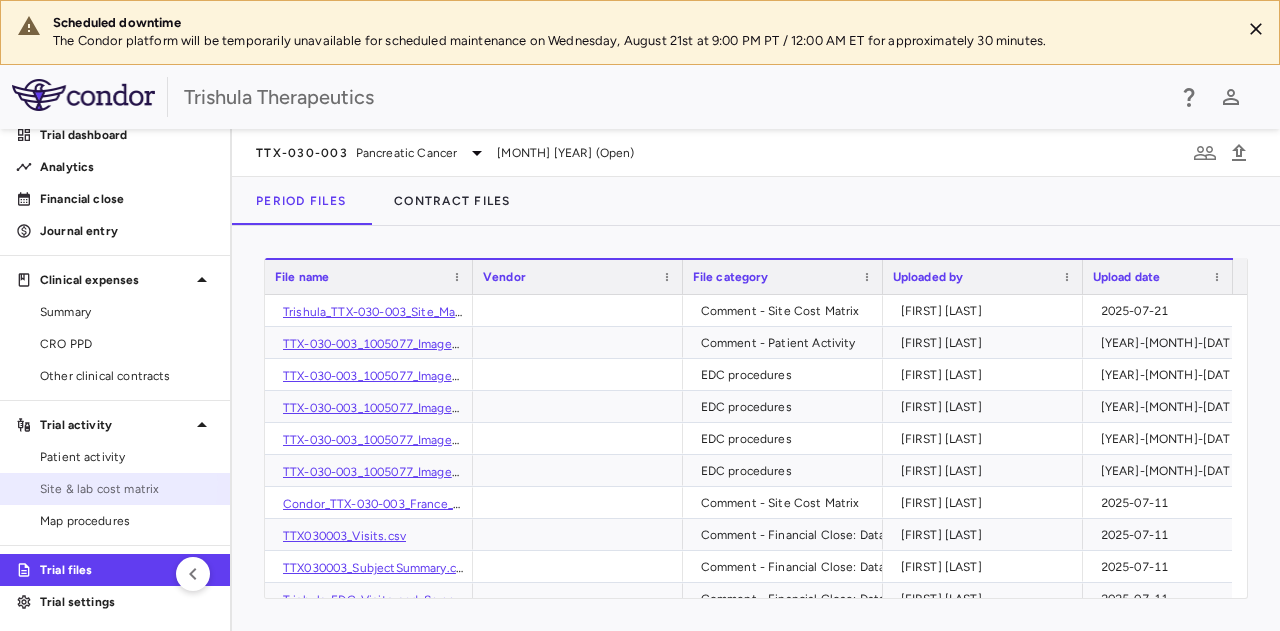 click on "Site & lab cost matrix" at bounding box center (127, 489) 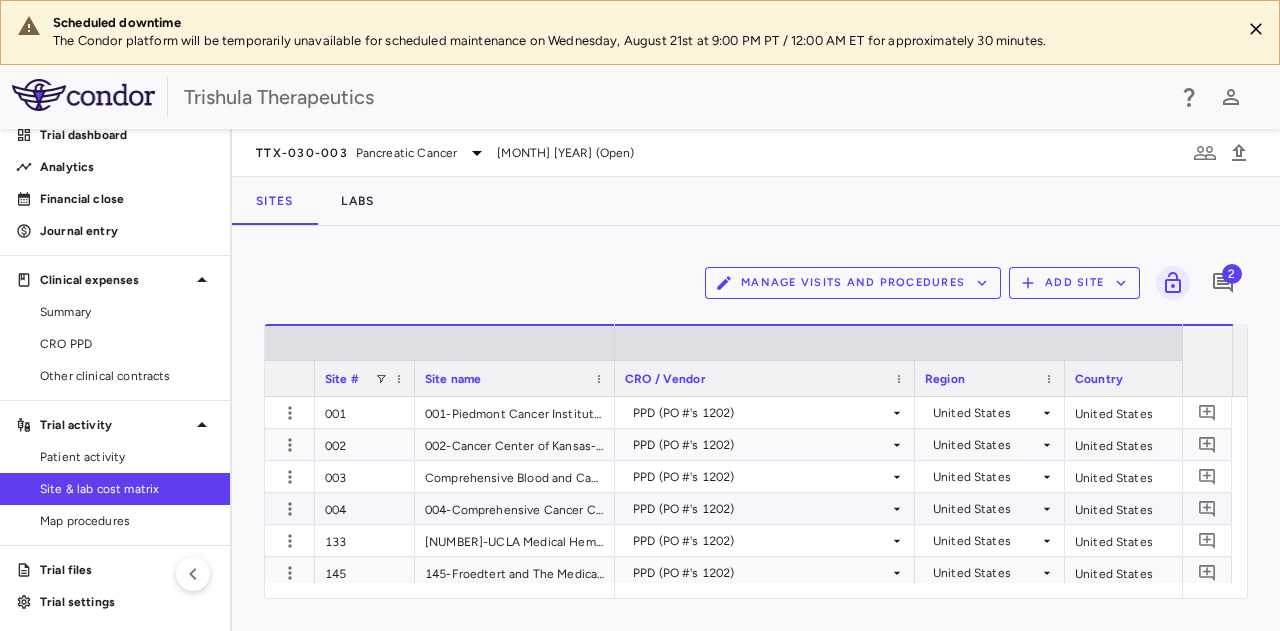 scroll, scrollTop: 200, scrollLeft: 0, axis: vertical 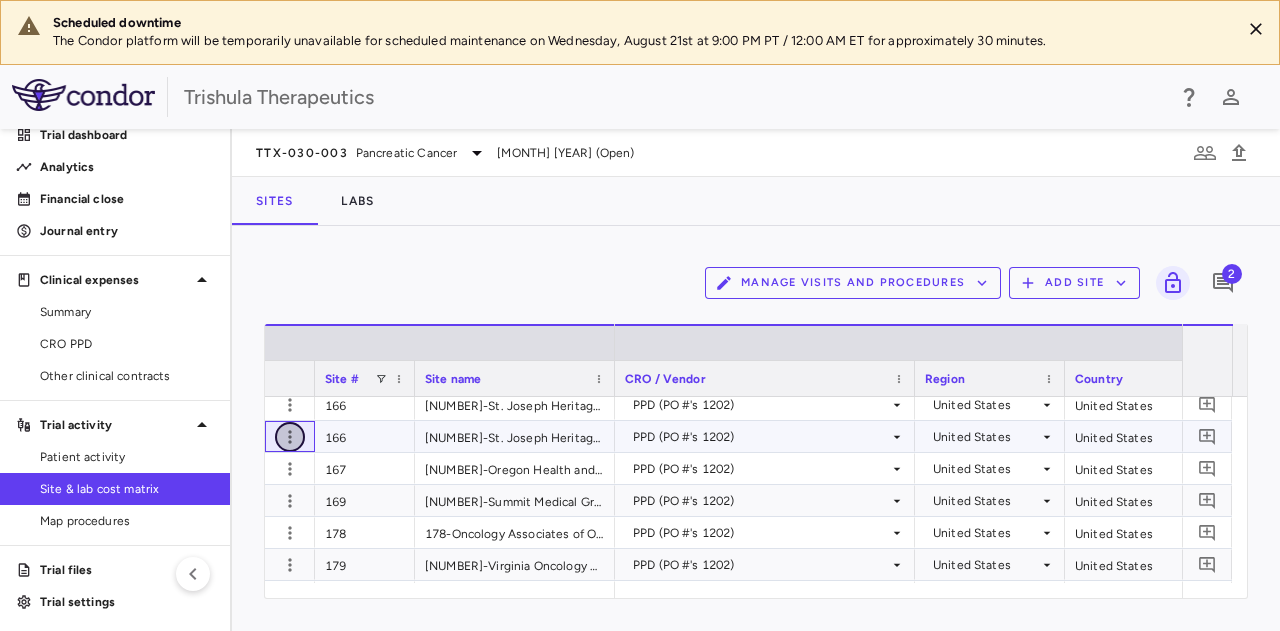click 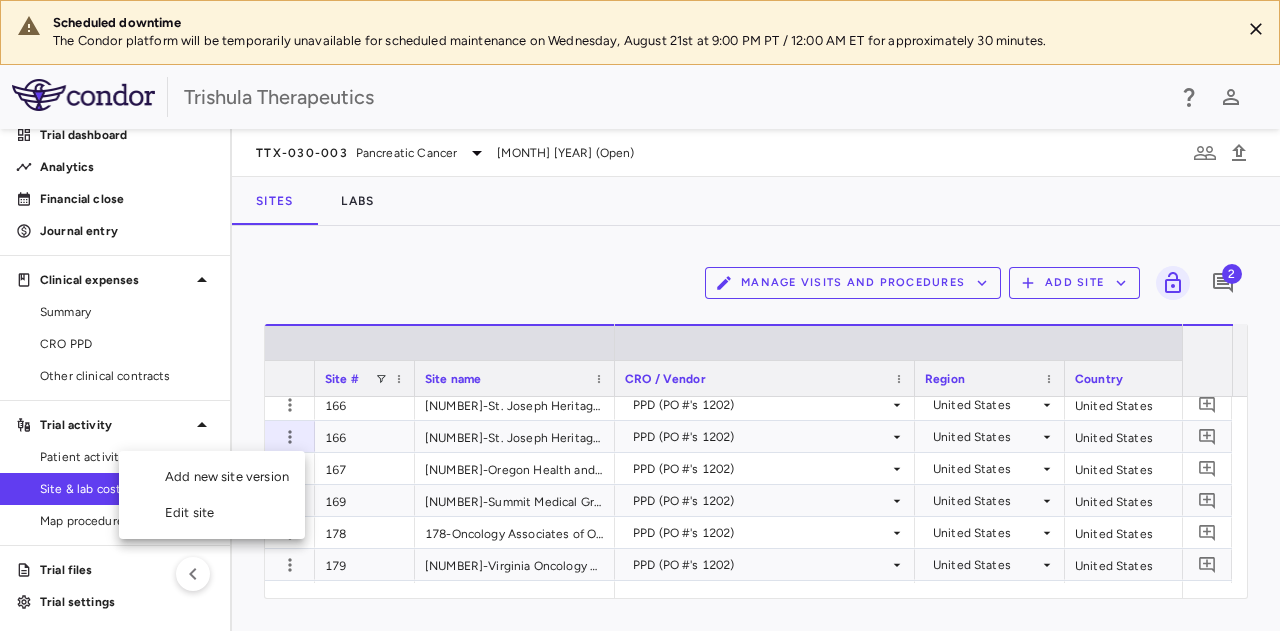 click at bounding box center (640, 315) 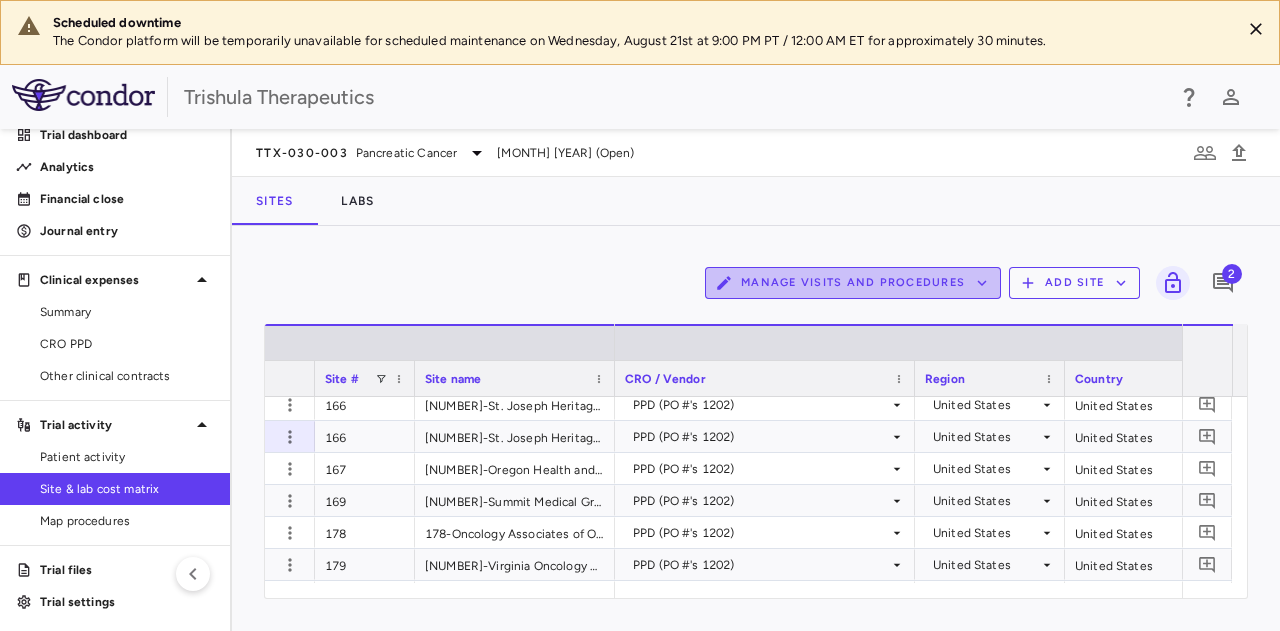 click on "Manage Visits and Procedures" at bounding box center (853, 283) 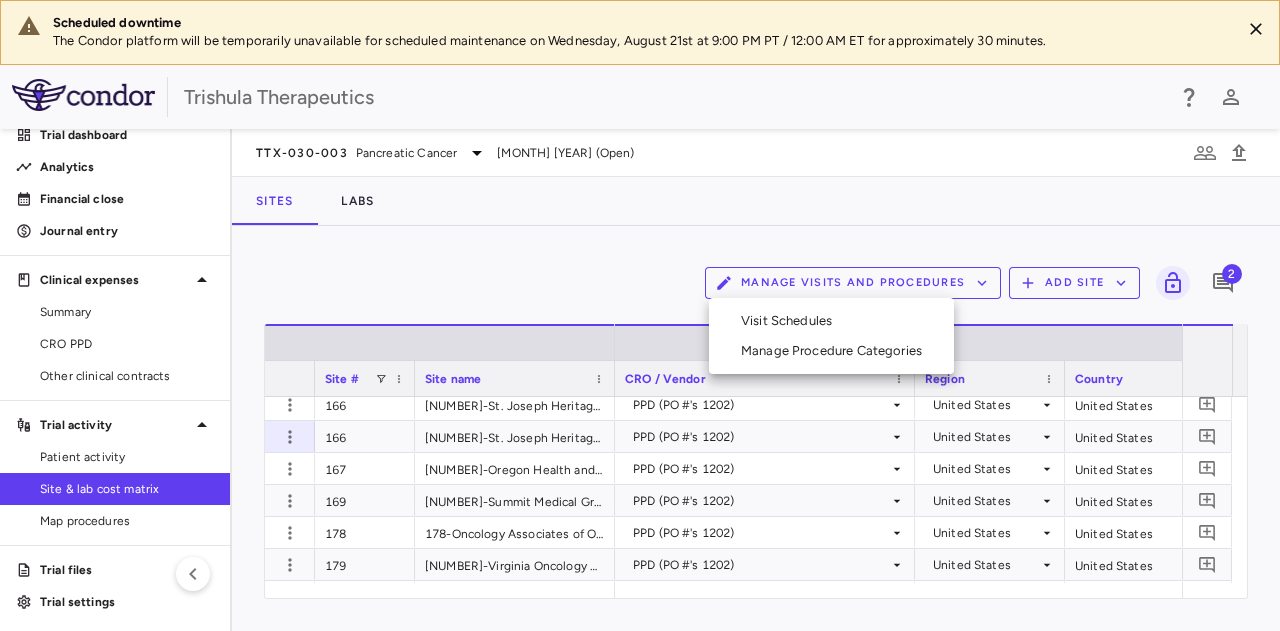 click at bounding box center [640, 315] 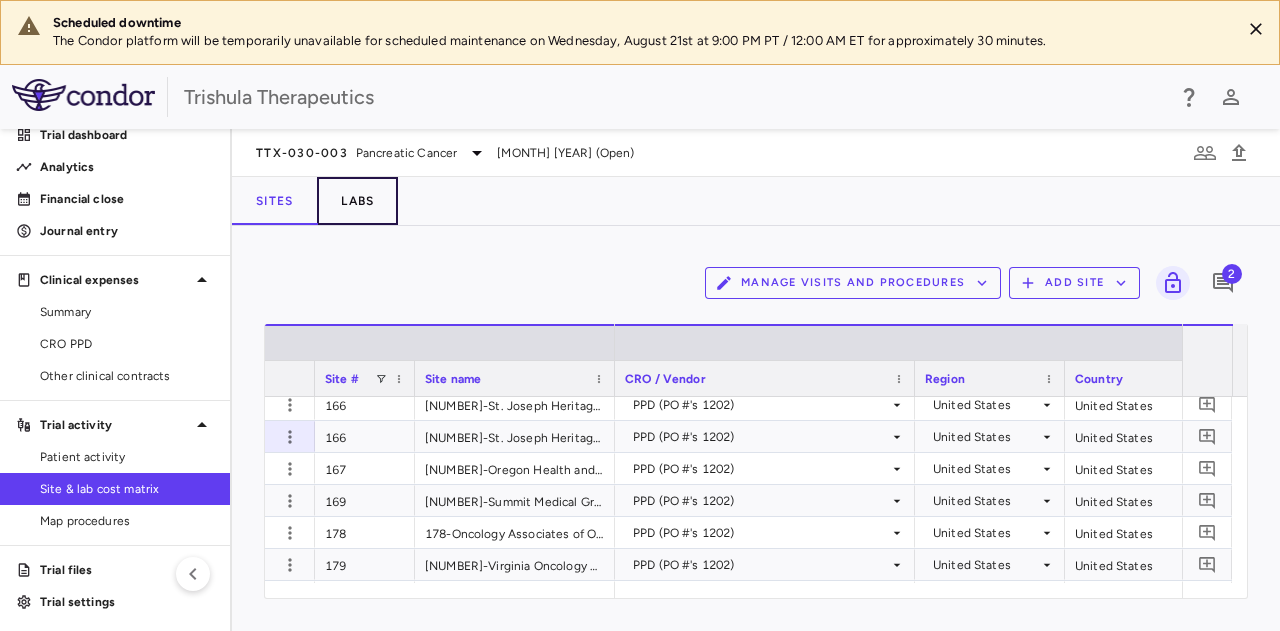 click on "Labs" at bounding box center (357, 201) 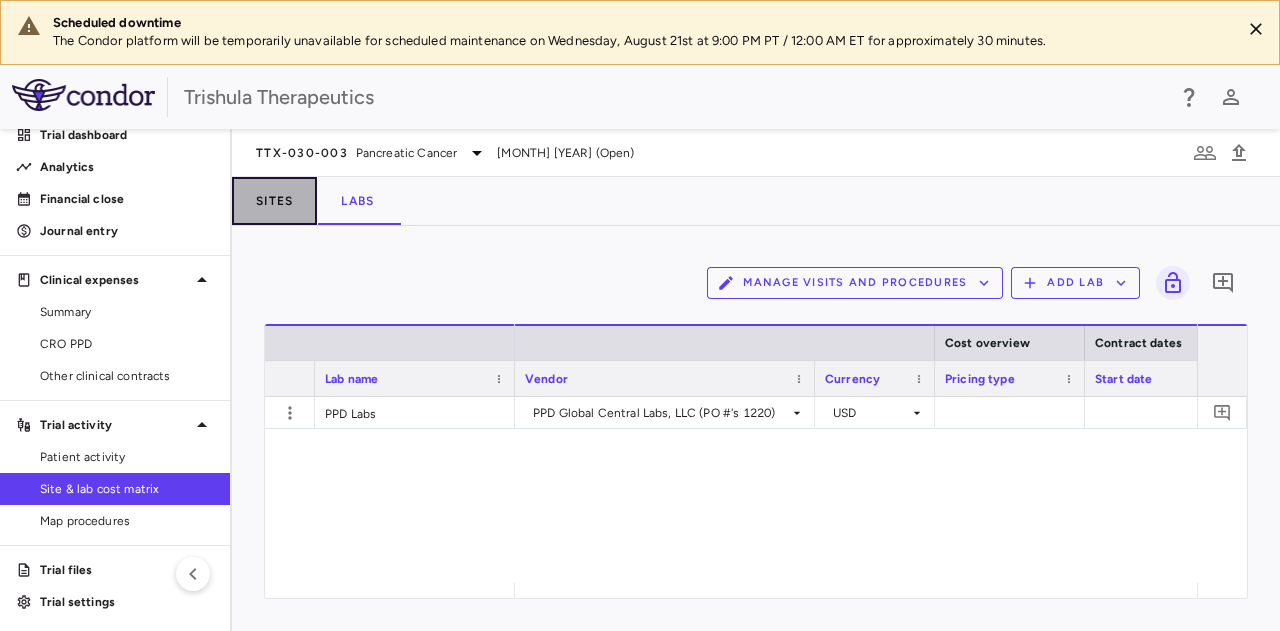 click on "Sites" at bounding box center (274, 201) 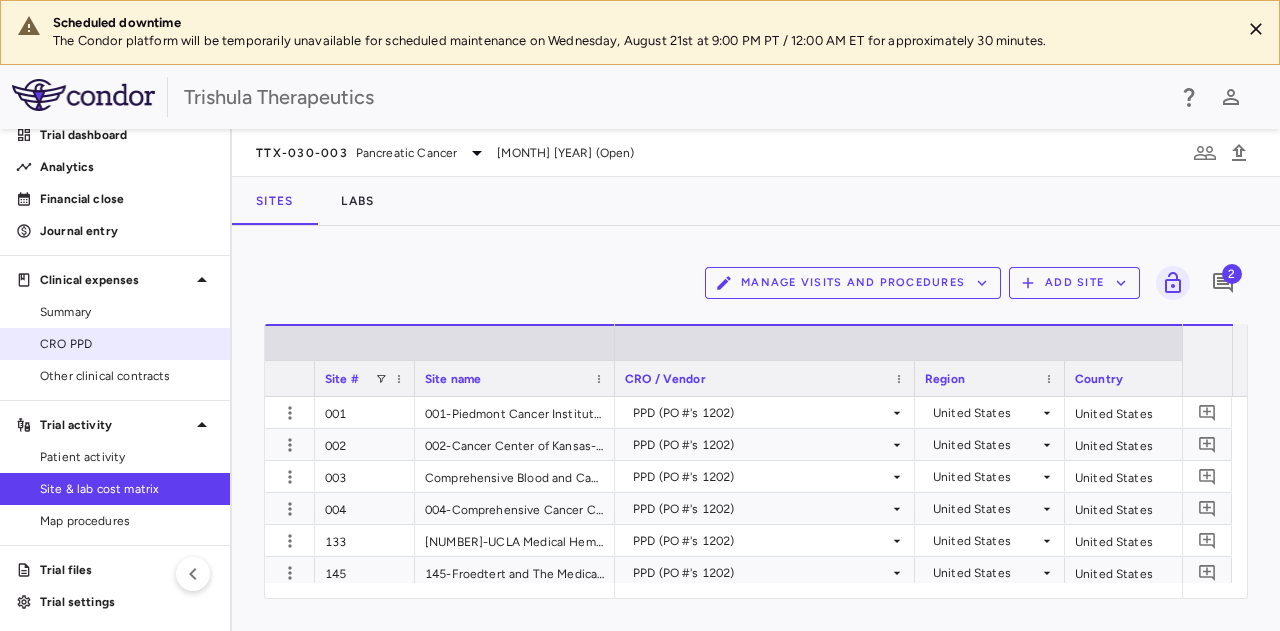 click on "CRO PPD" at bounding box center (127, 344) 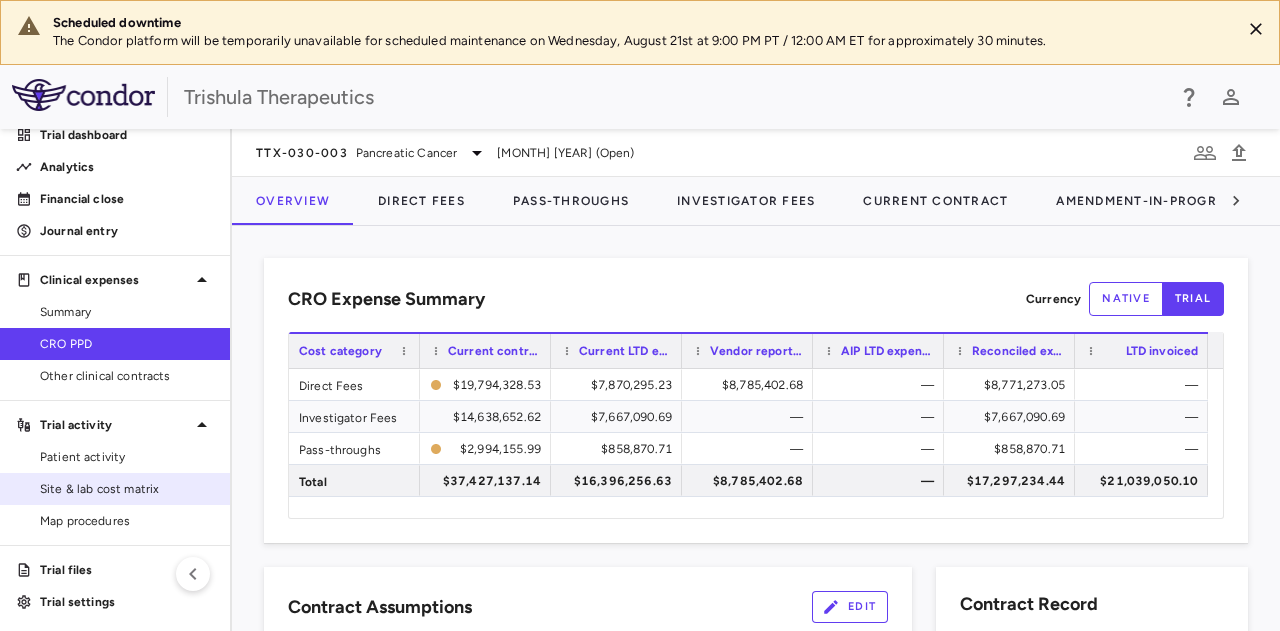 click on "Site & lab cost matrix" at bounding box center (127, 489) 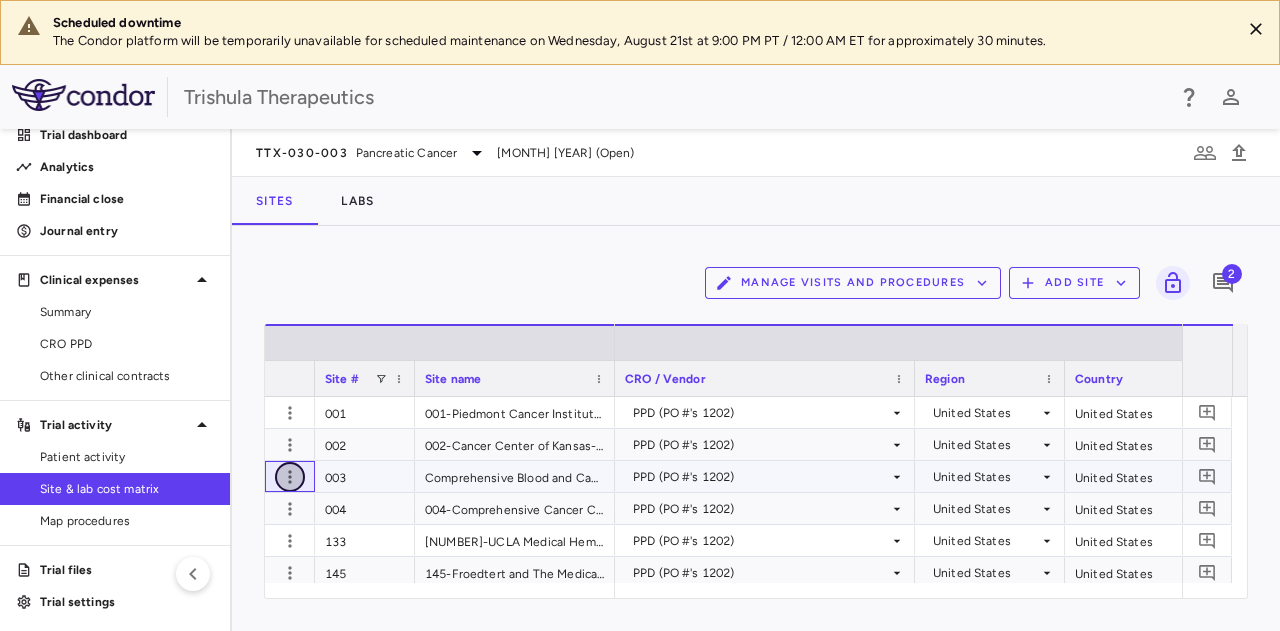 click 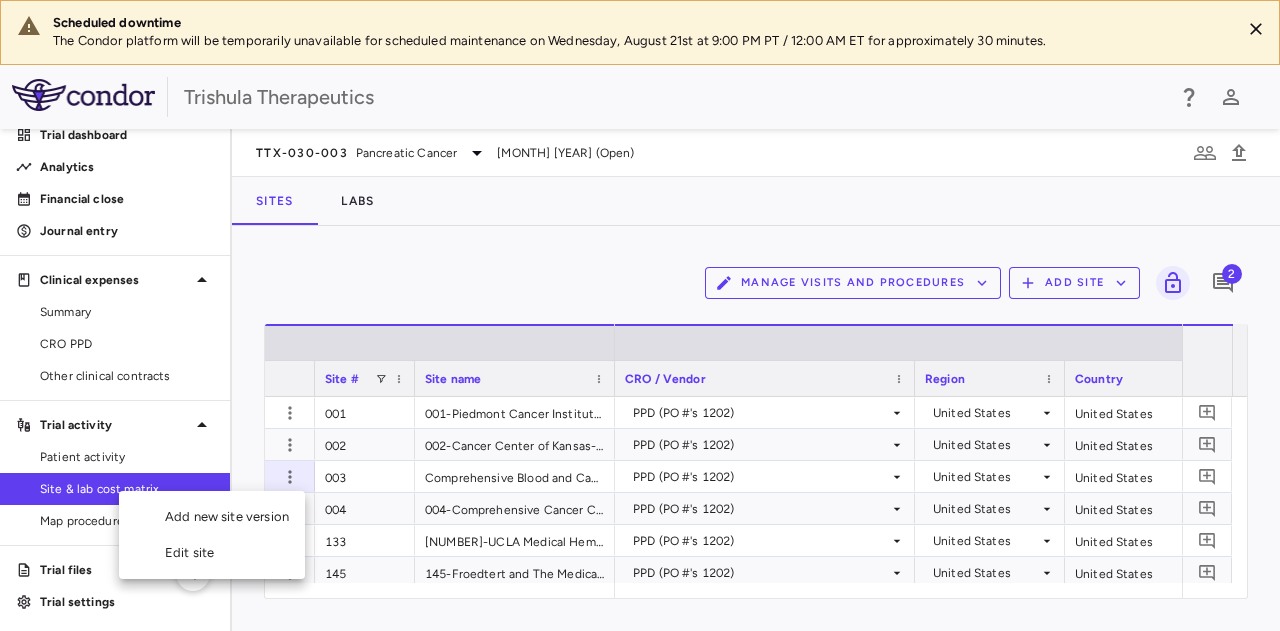 click at bounding box center (640, 315) 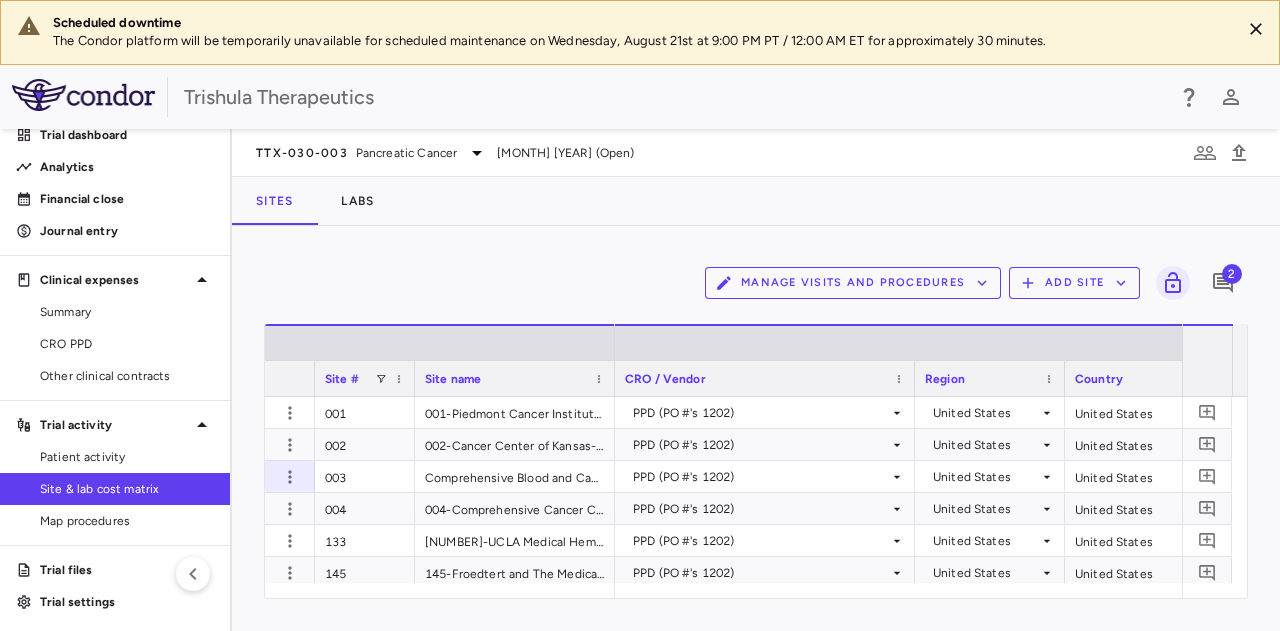 click on "Summary" at bounding box center (127, 312) 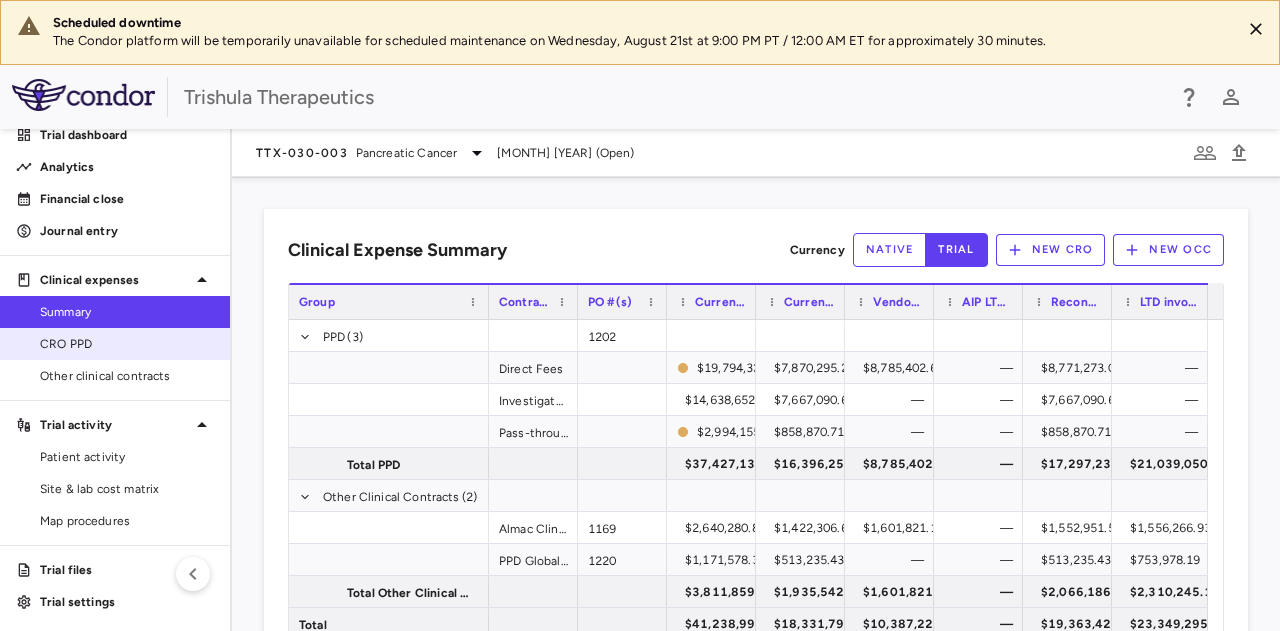 click on "CRO PPD" at bounding box center (127, 344) 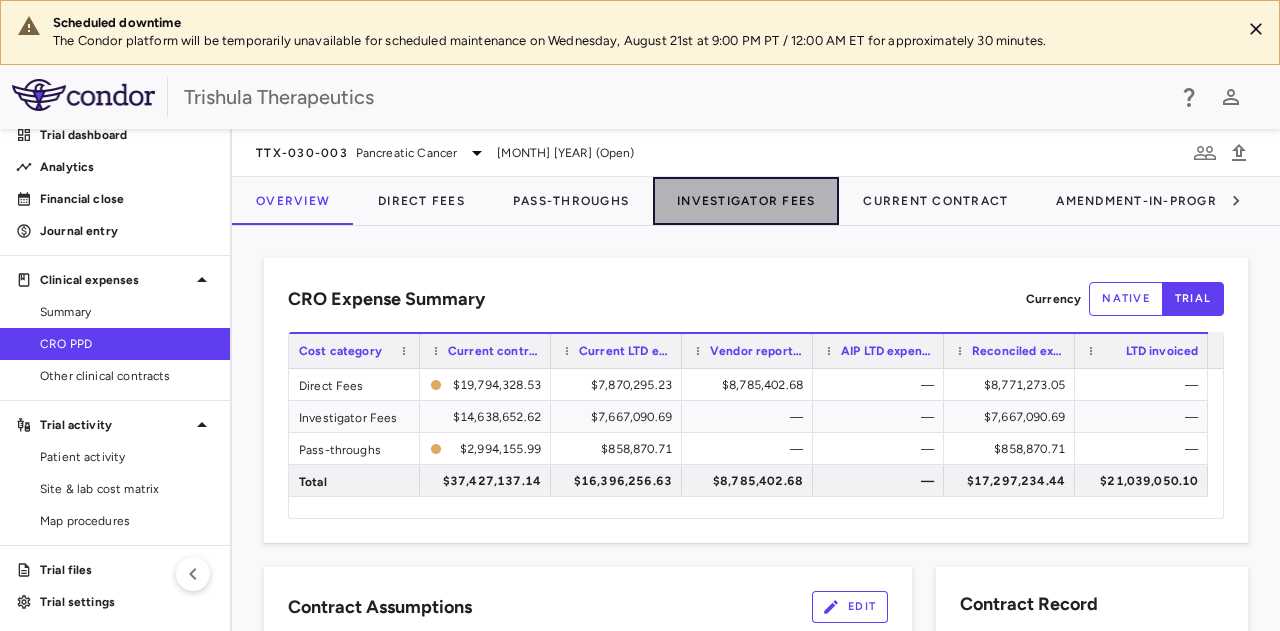 click on "Investigator Fees" at bounding box center (746, 201) 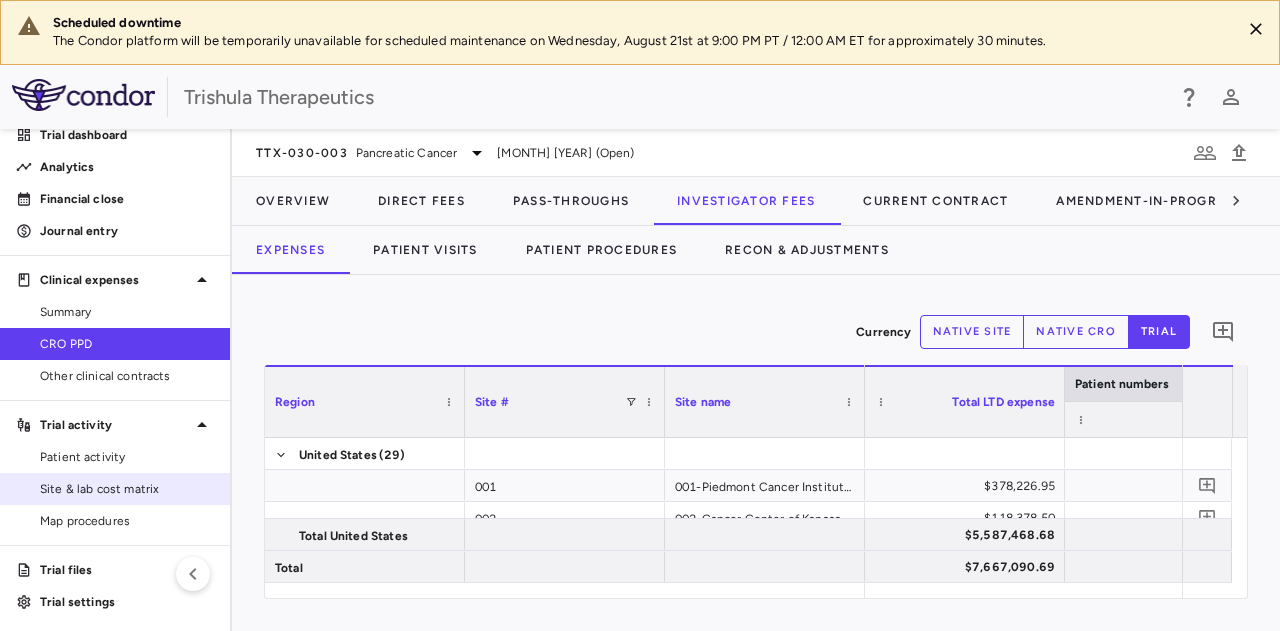 click on "Site & lab cost matrix" at bounding box center (127, 489) 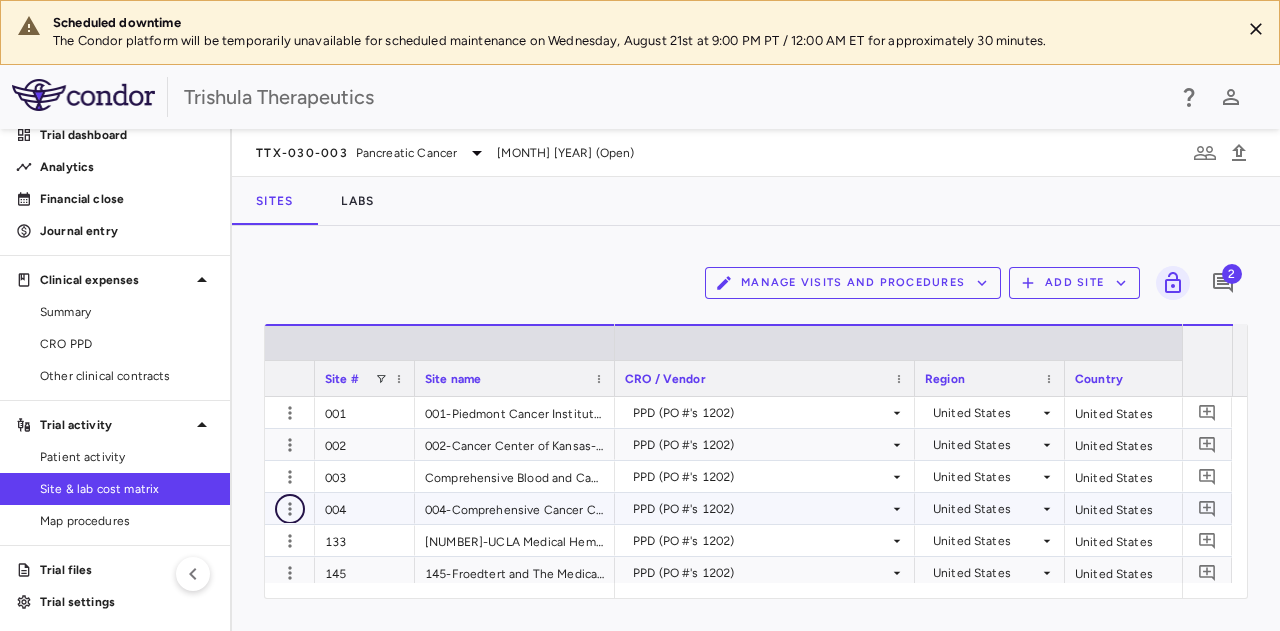 click 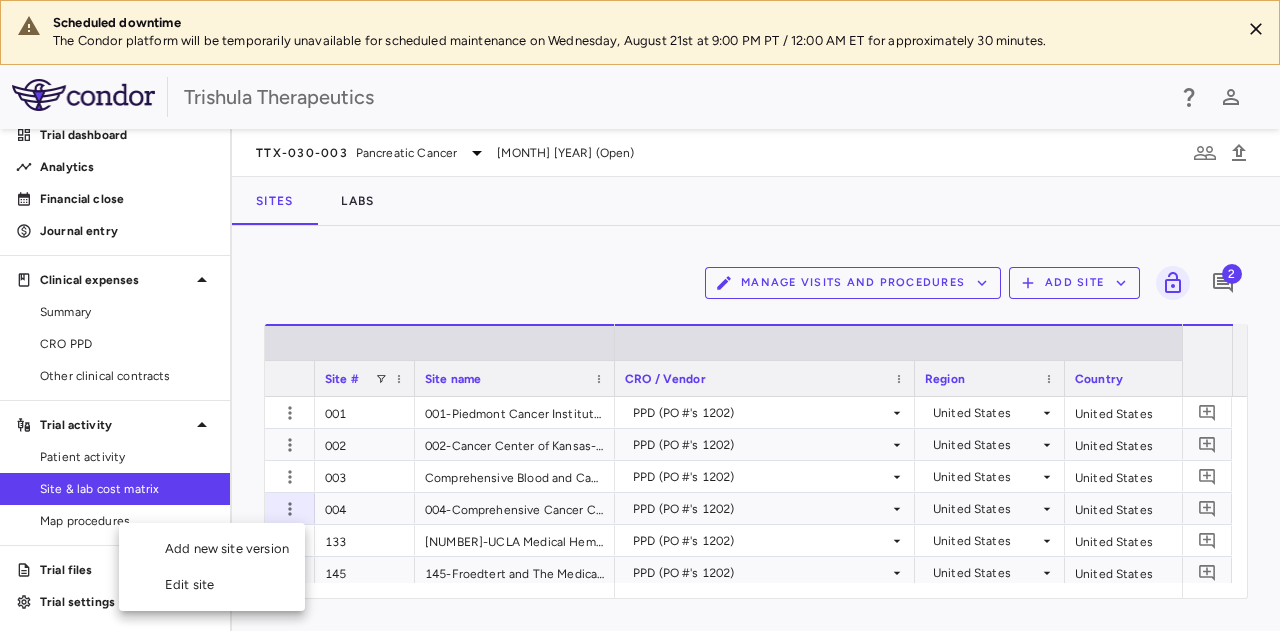 click at bounding box center (640, 315) 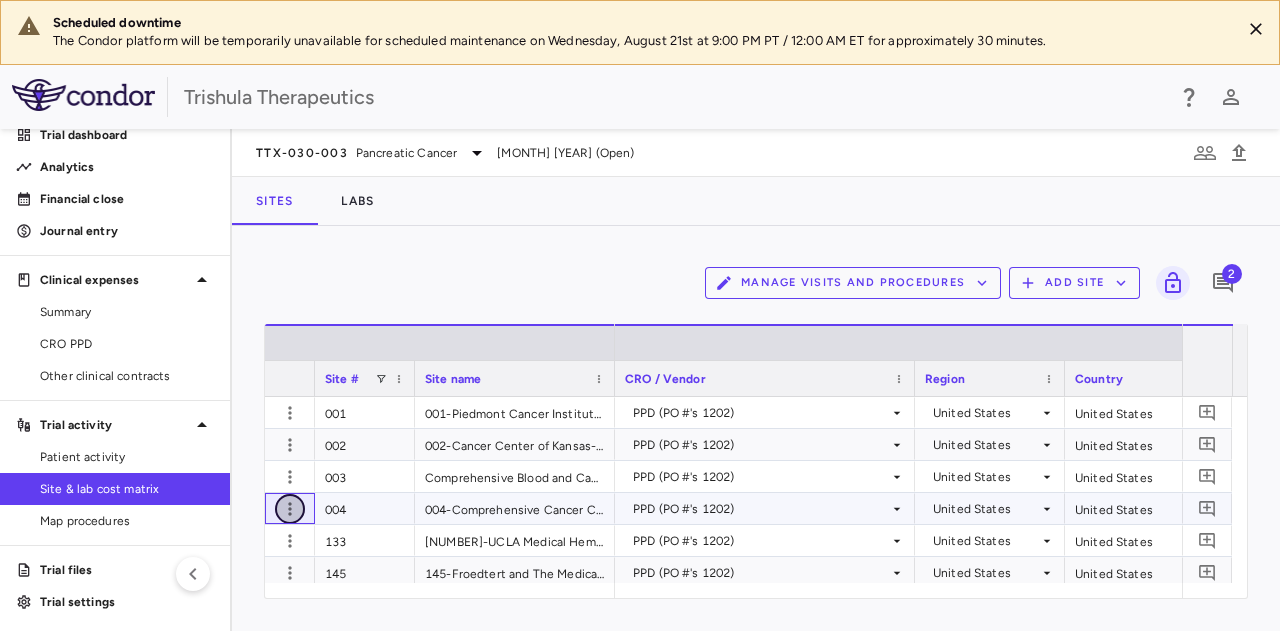 click 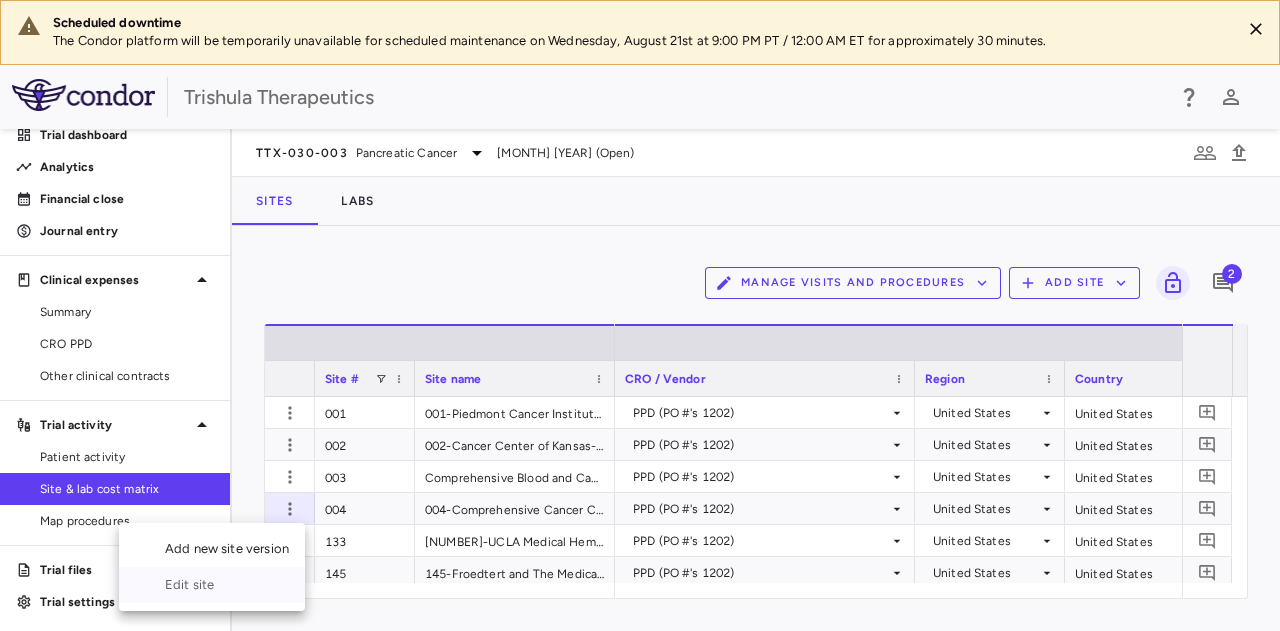 click on "Edit site" at bounding box center (212, 585) 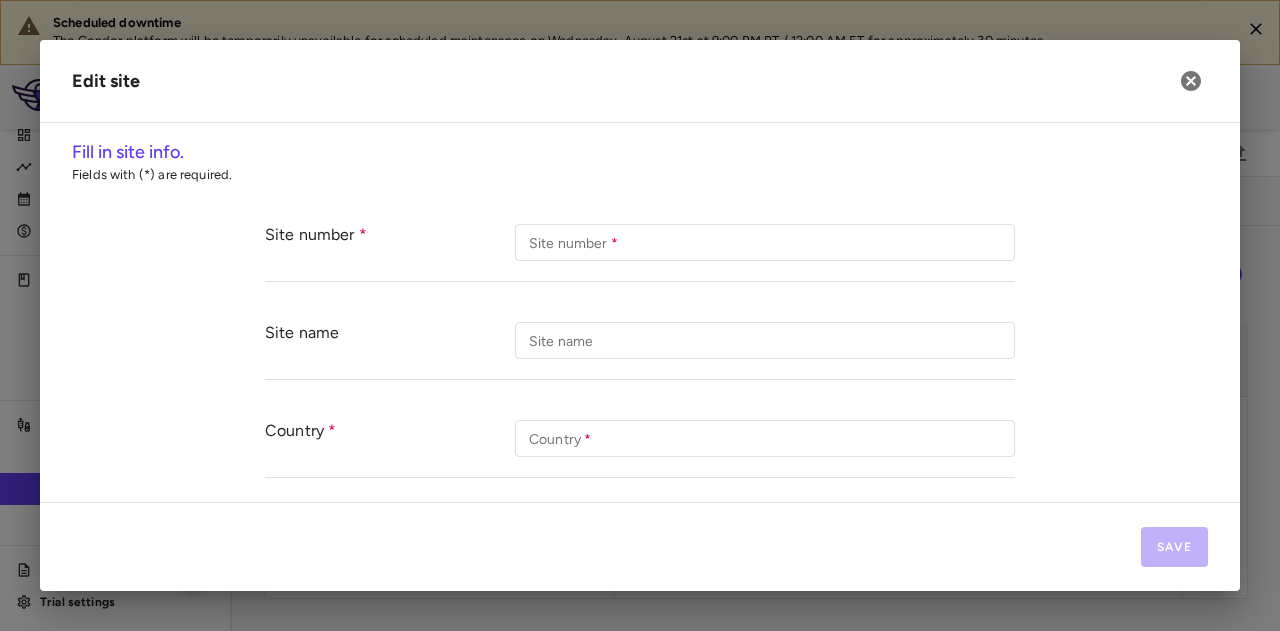 type on "***" 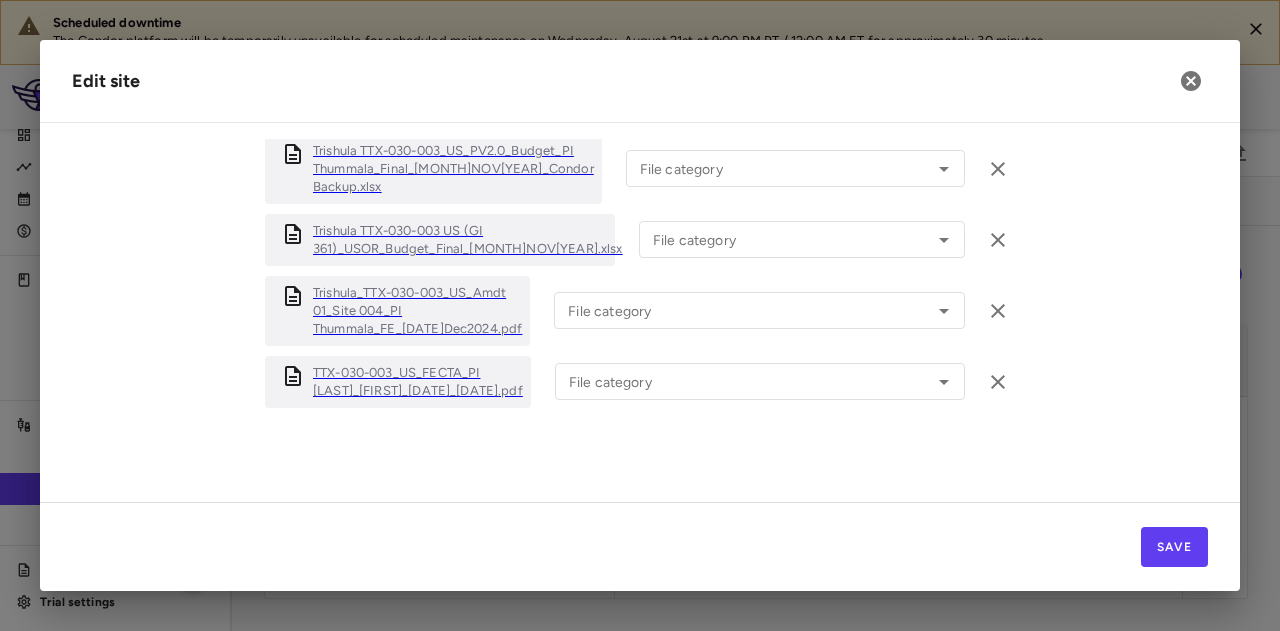 scroll, scrollTop: 998, scrollLeft: 0, axis: vertical 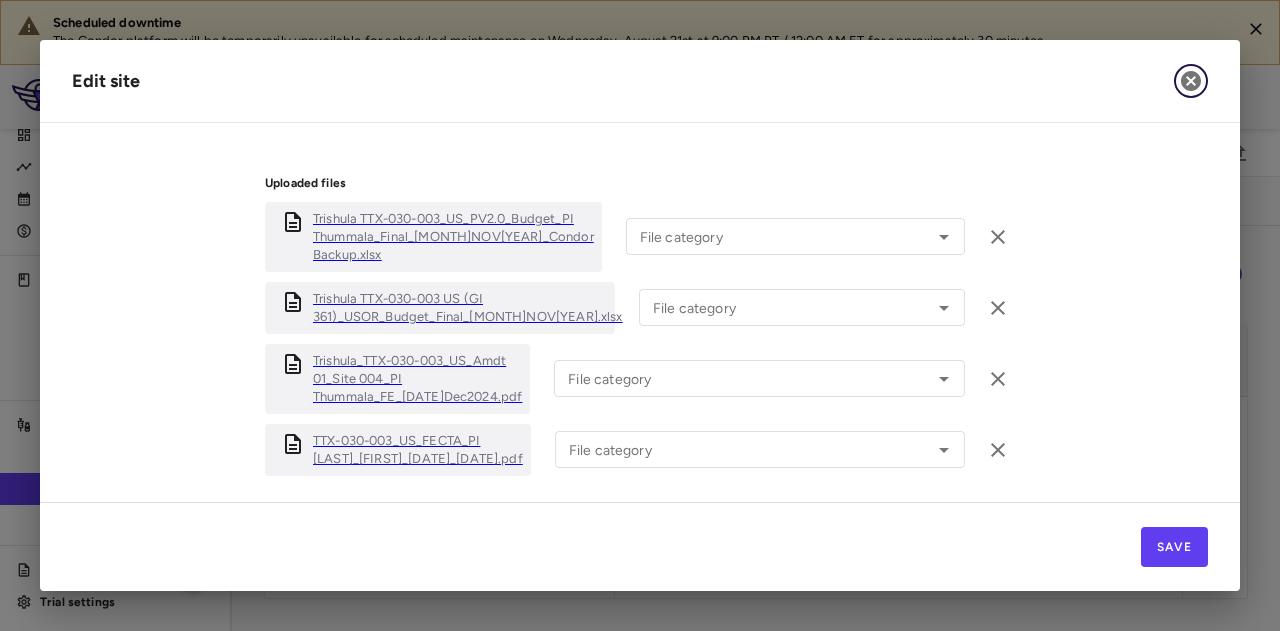 click 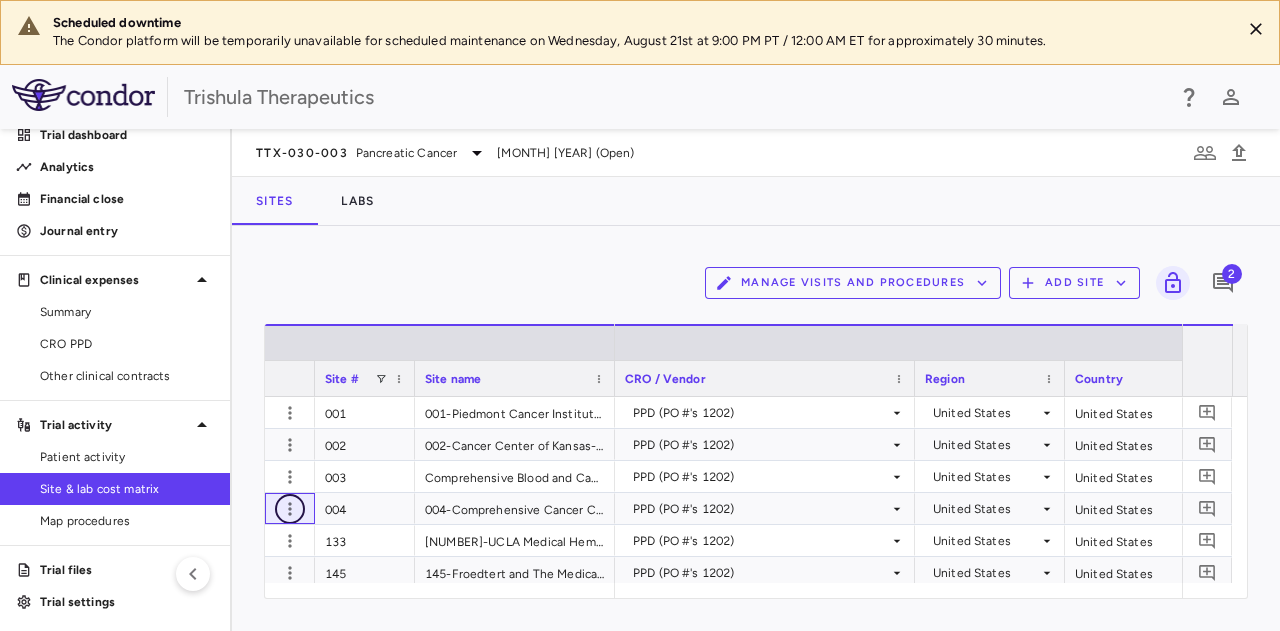 scroll, scrollTop: 326, scrollLeft: 0, axis: vertical 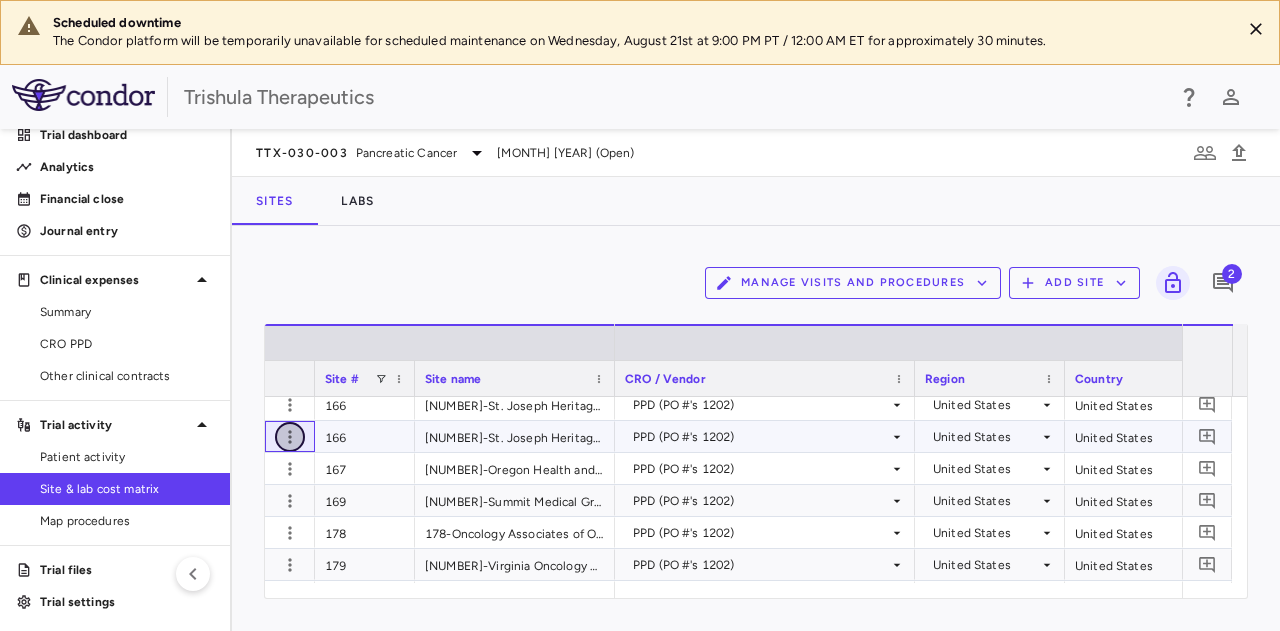 click 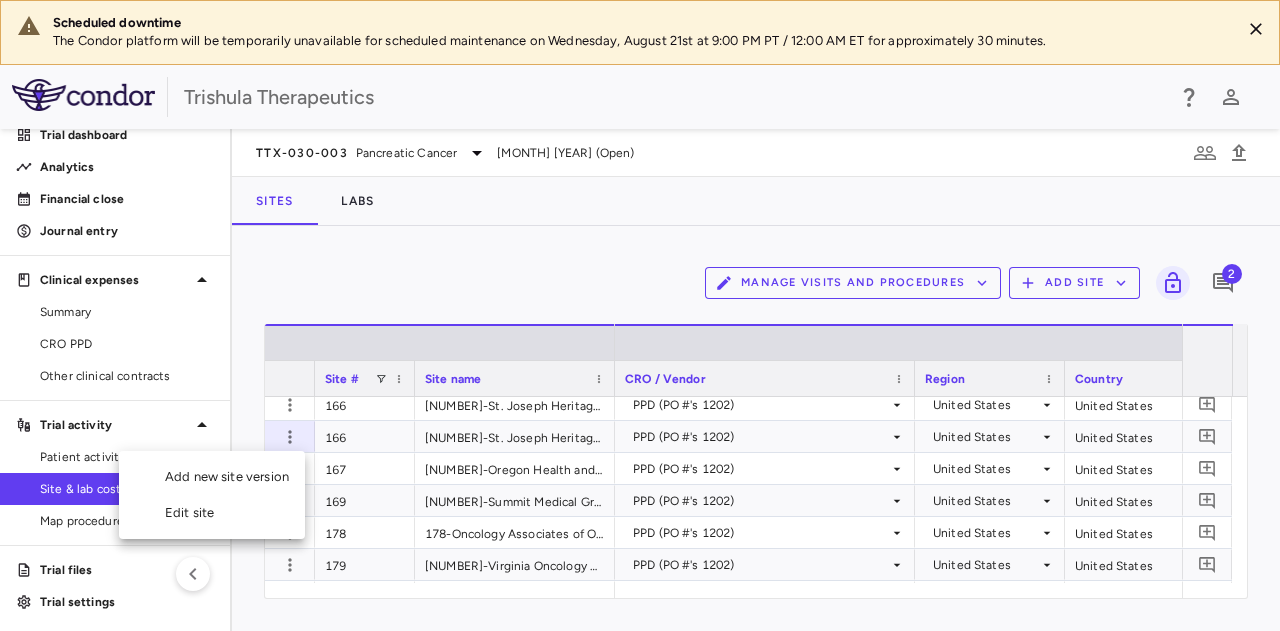 click on "Edit site" at bounding box center [212, 513] 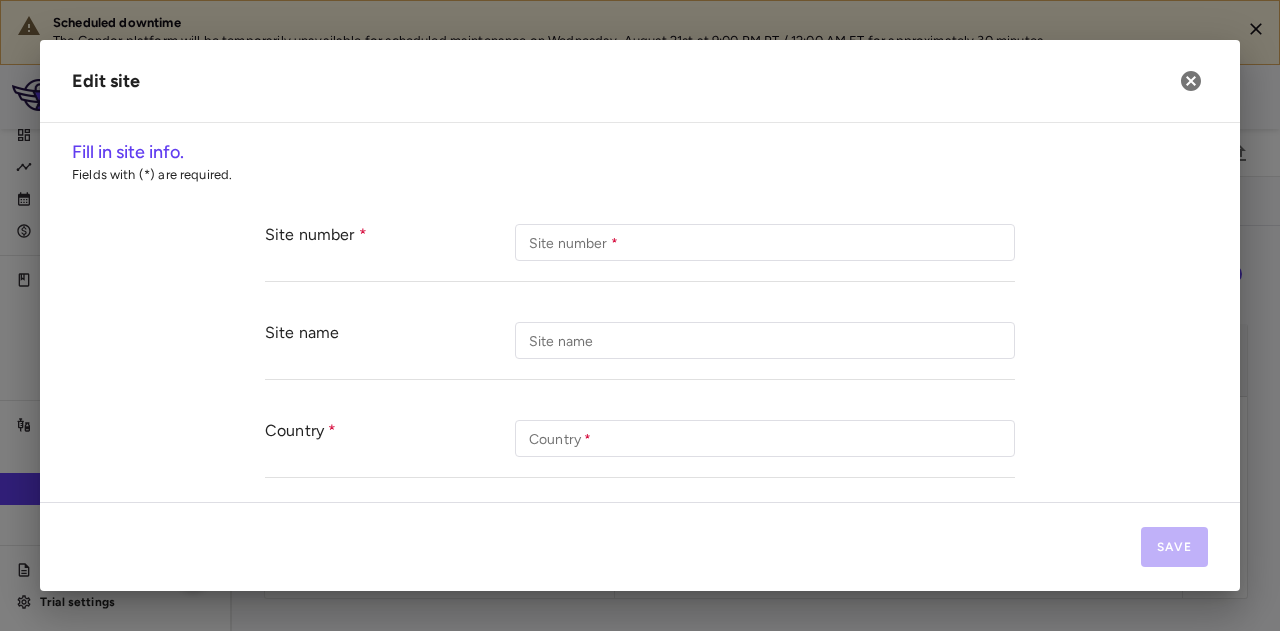 type on "***" 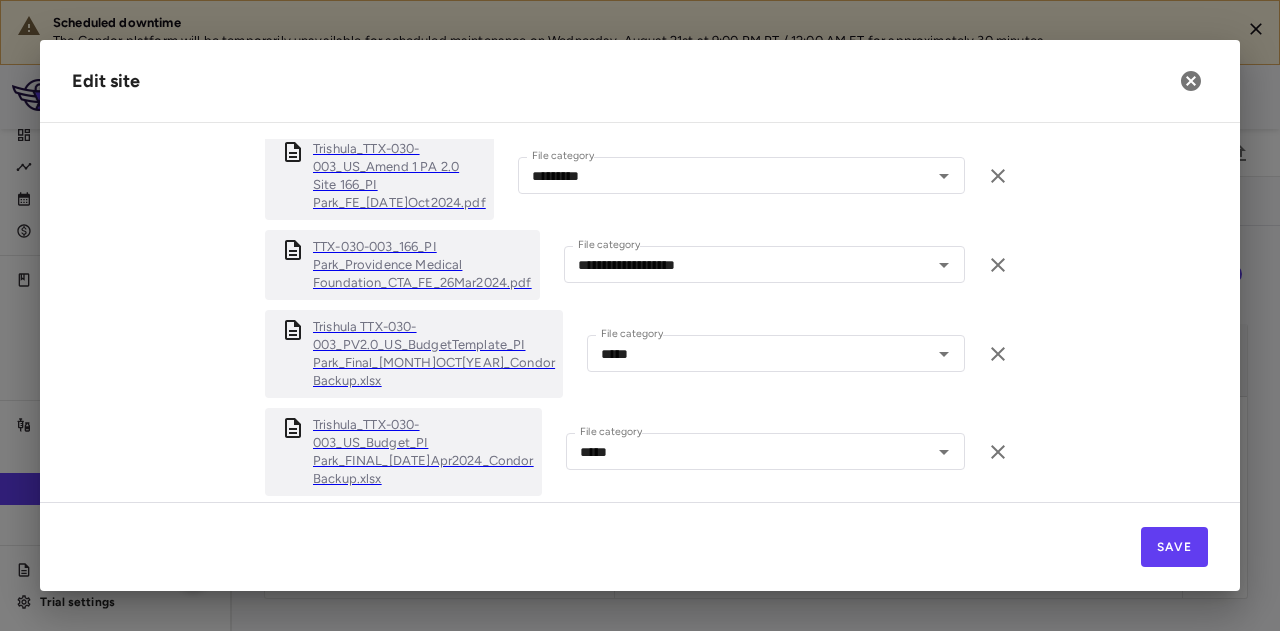 scroll, scrollTop: 1100, scrollLeft: 0, axis: vertical 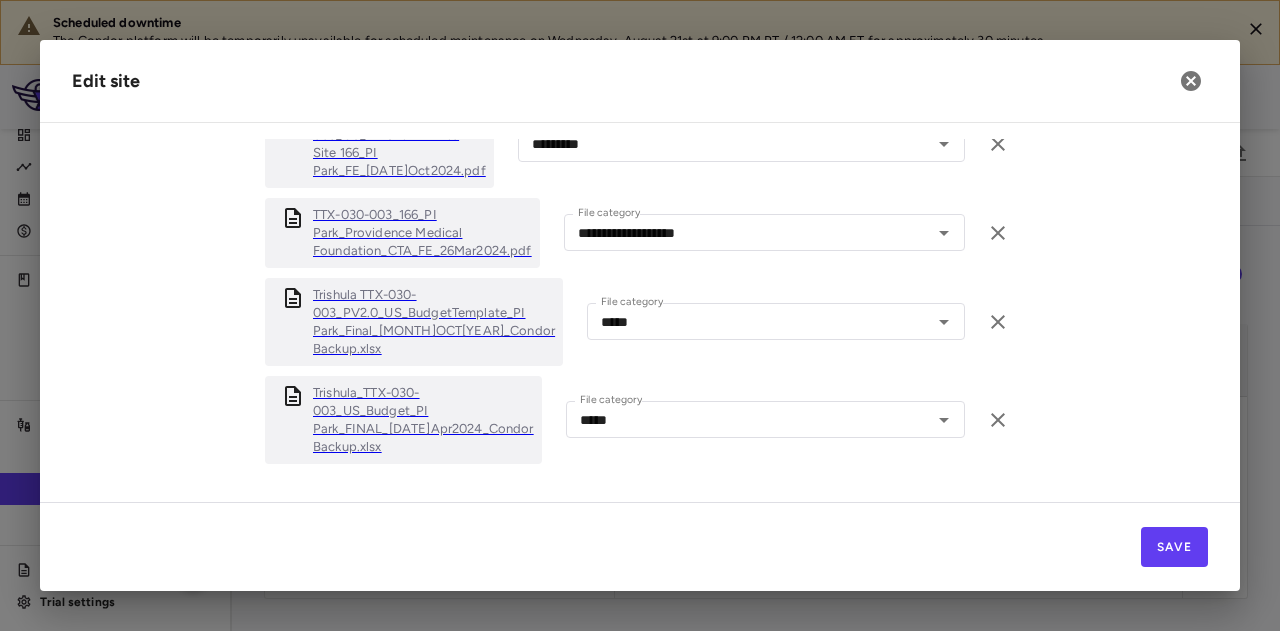 click on "Trishula TTX-030-003_PV2.0_US_BudgetTemplate_PI Park_Final_[MONTH]OCT[YEAR]_Condor Backup.xlsx" at bounding box center (434, 322) 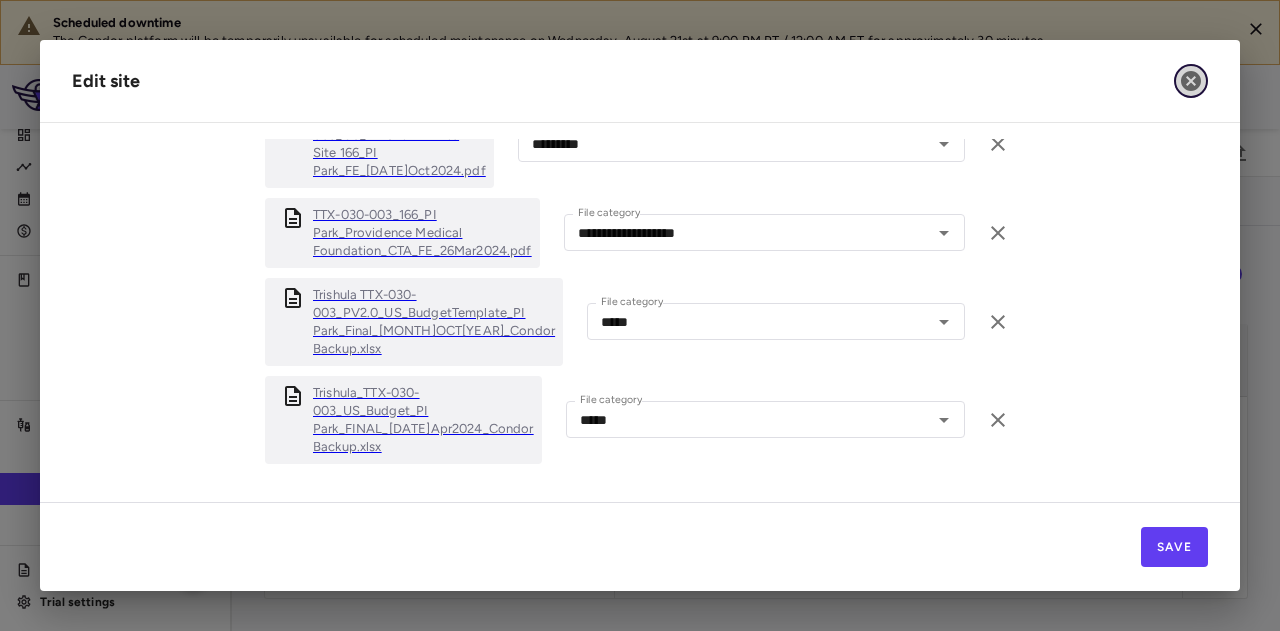 click 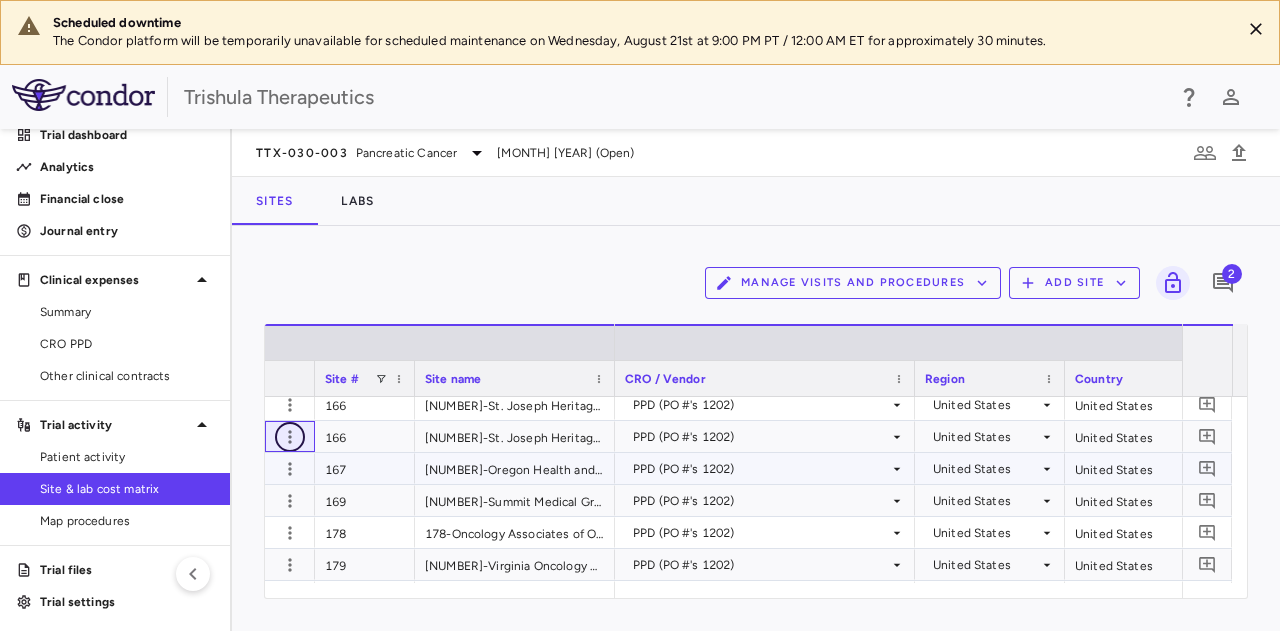 scroll, scrollTop: 344, scrollLeft: 0, axis: vertical 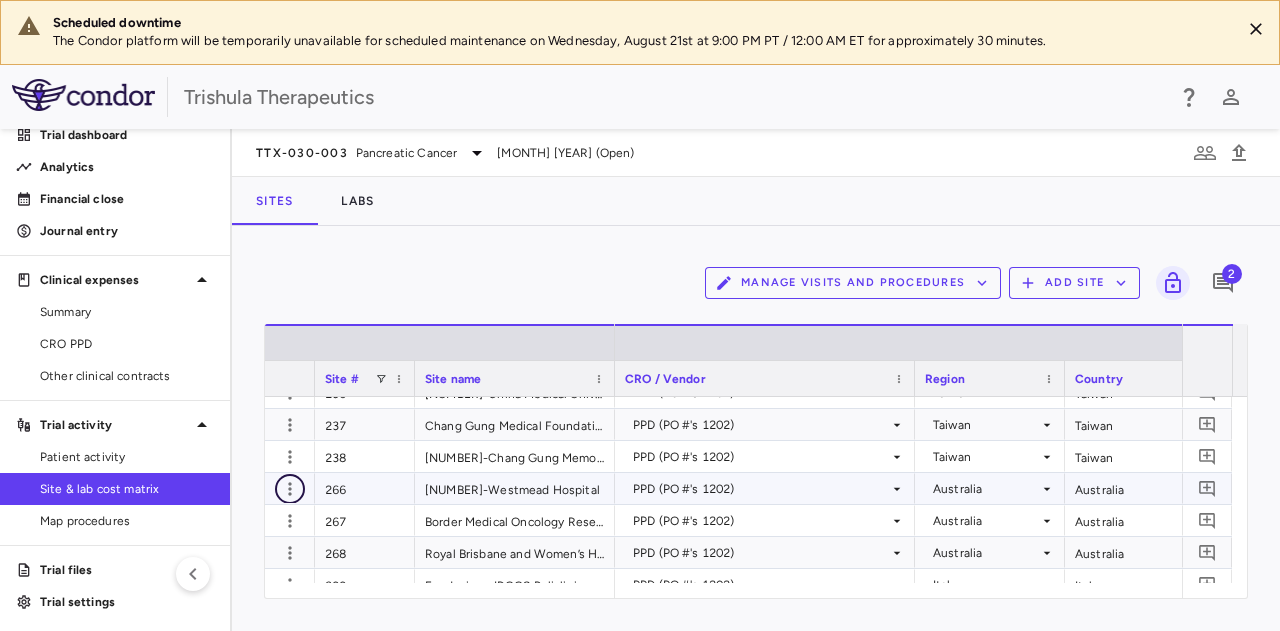 click 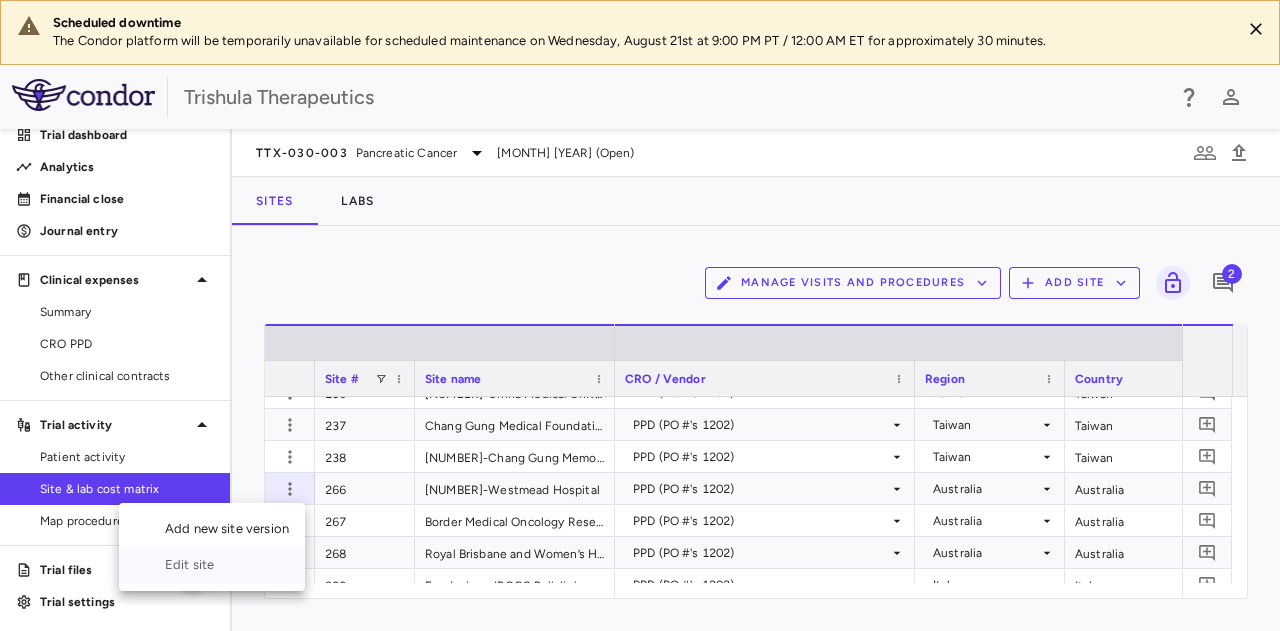 click on "Edit site" at bounding box center [212, 565] 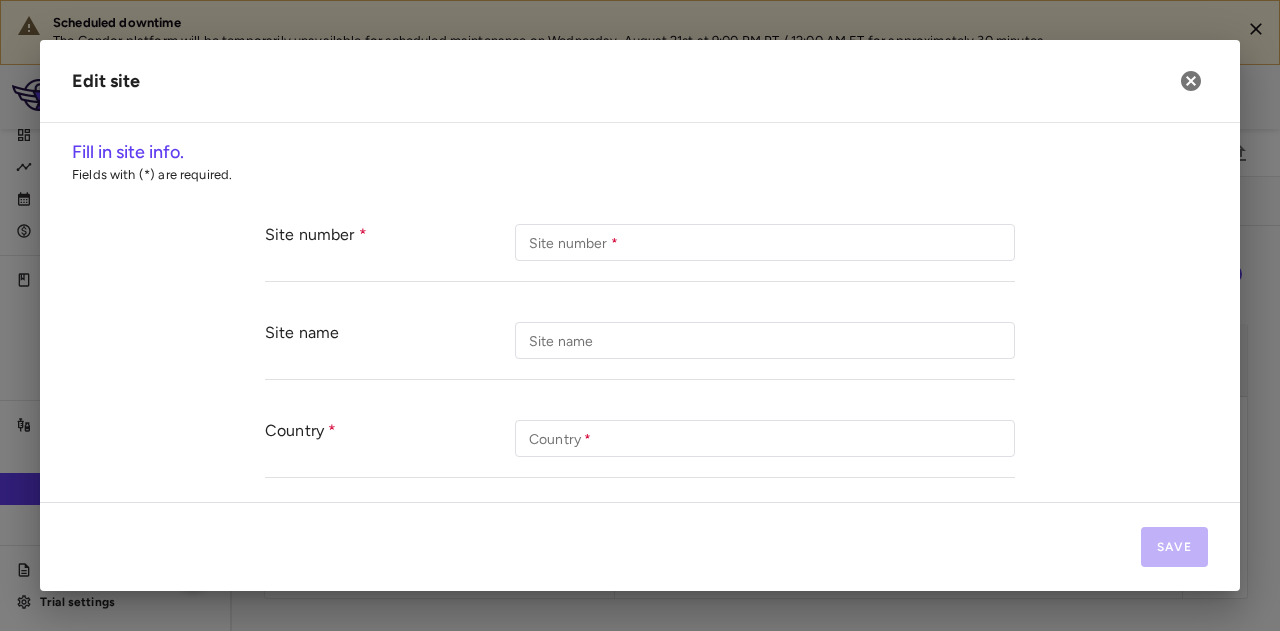 type on "***" 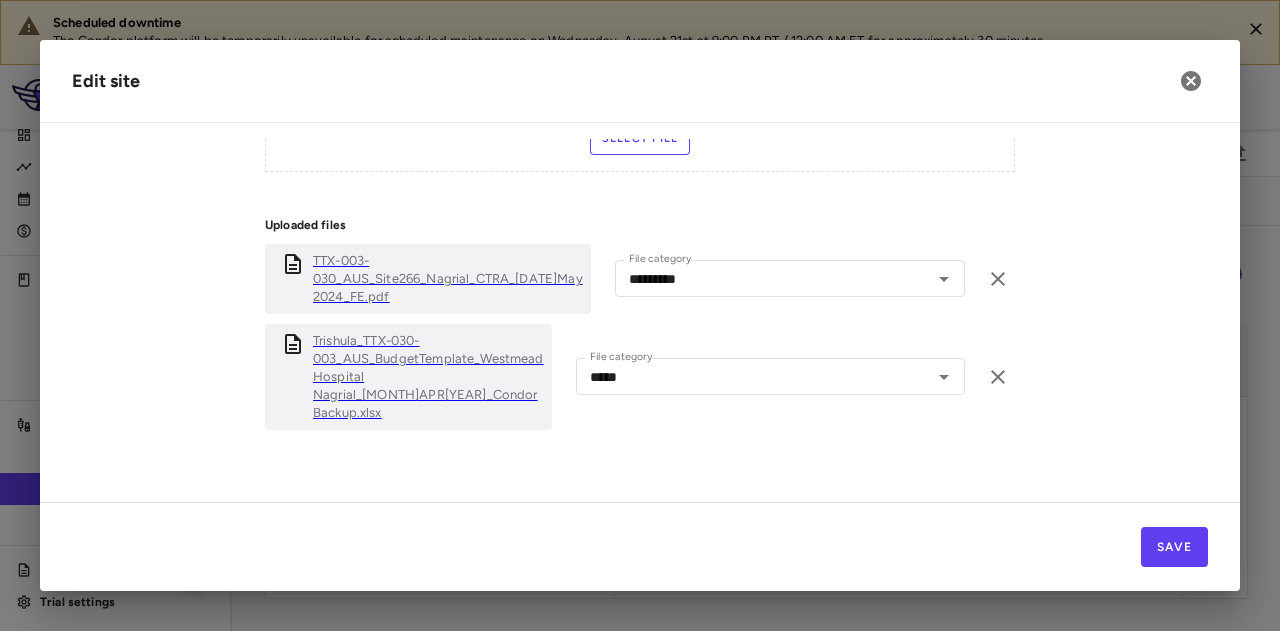 click on "Trishula_TTX-030-003_AUS_BudgetTemplate_Westmead Hospital Nagrial_[MONTH]APR[YEAR]_Condor Backup.xlsx" at bounding box center (428, 377) 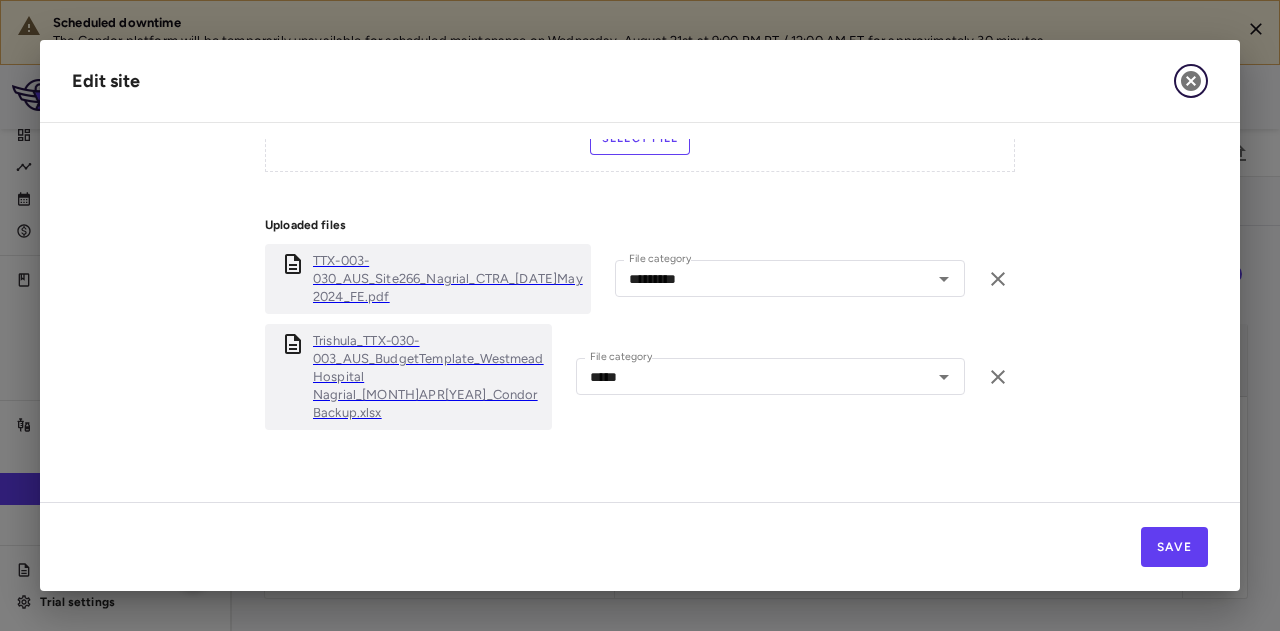 click 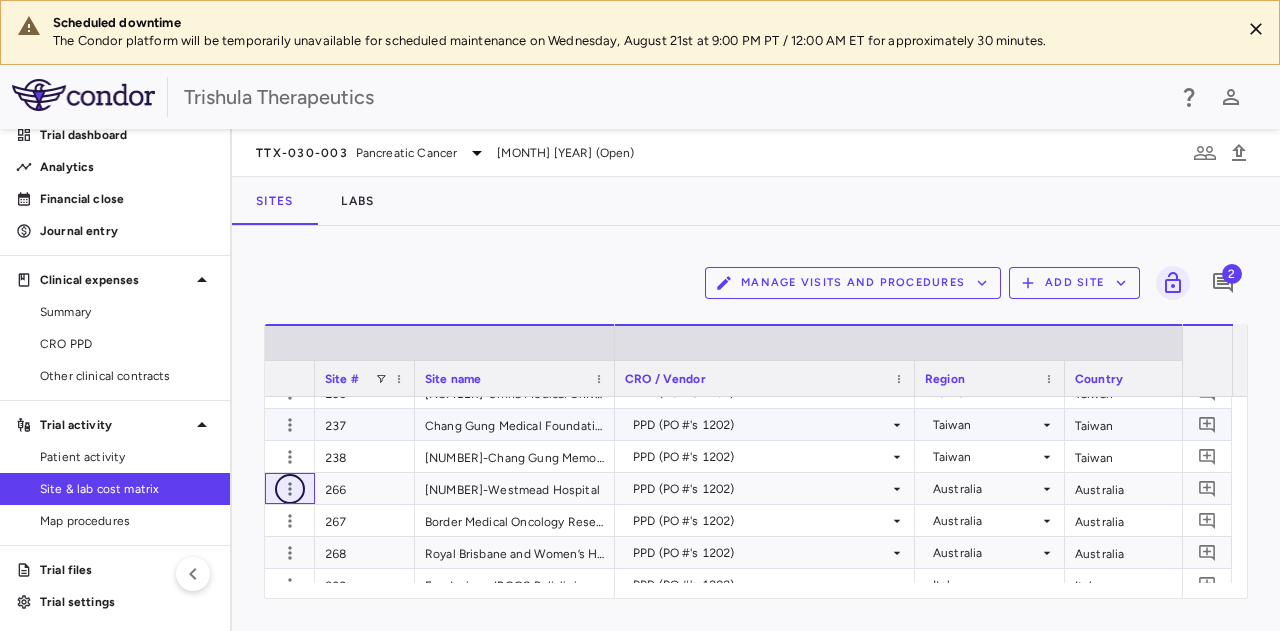 scroll, scrollTop: 1211, scrollLeft: 0, axis: vertical 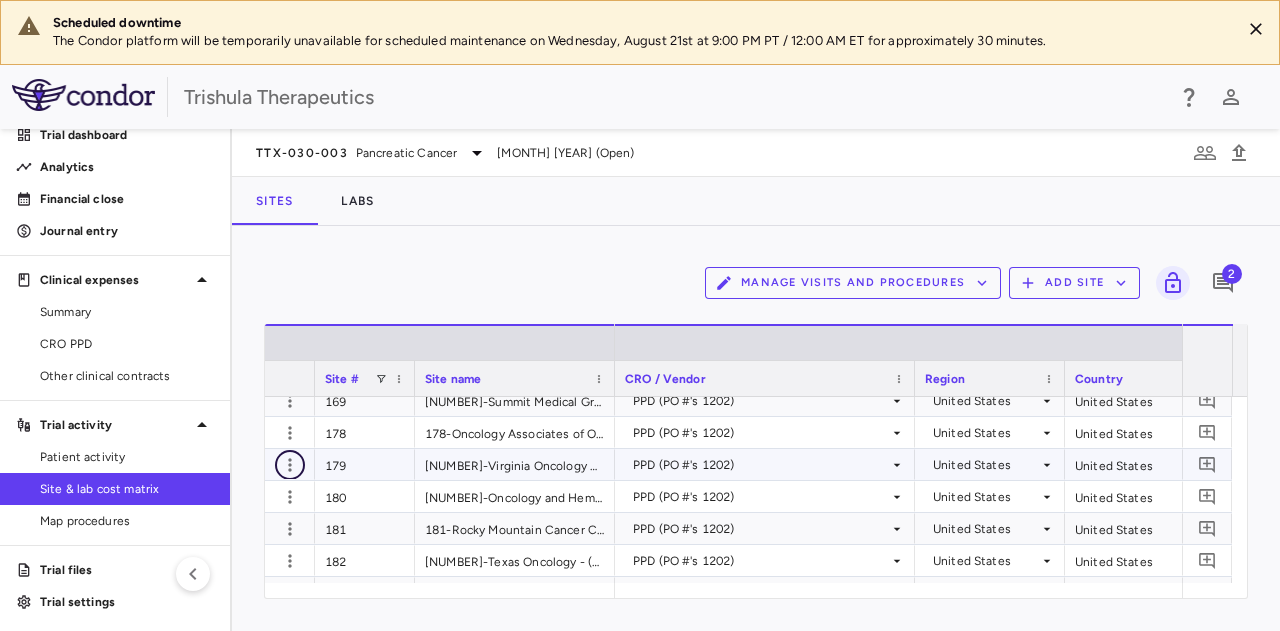 click 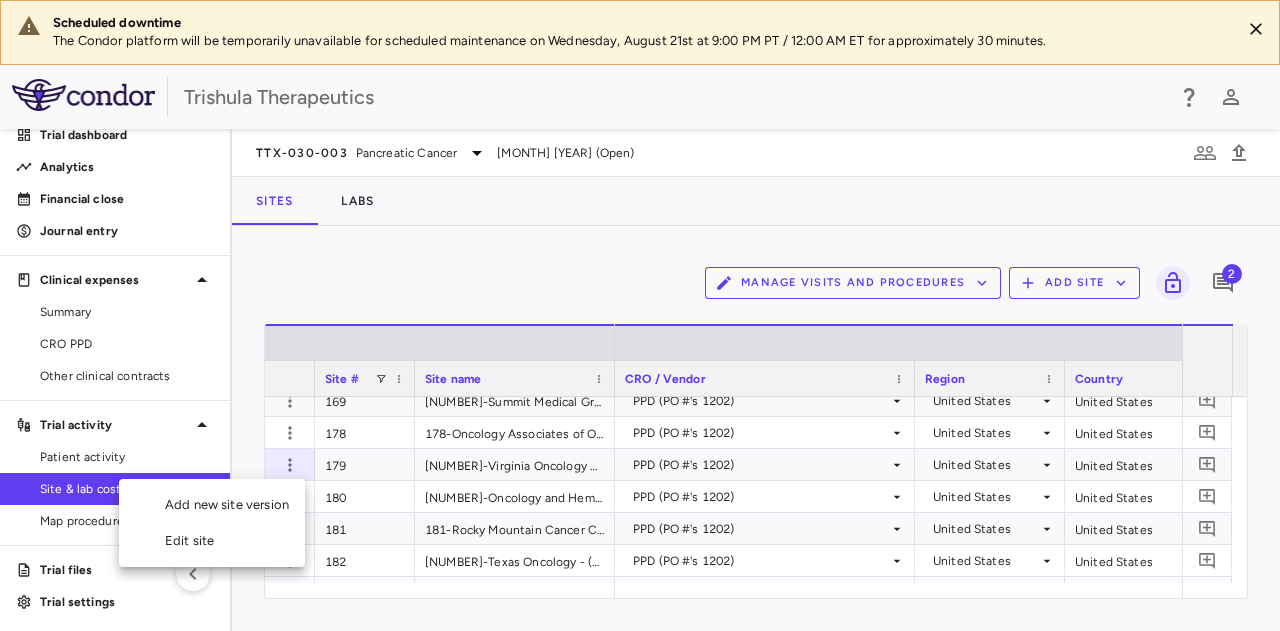 click on "Edit site" at bounding box center [212, 541] 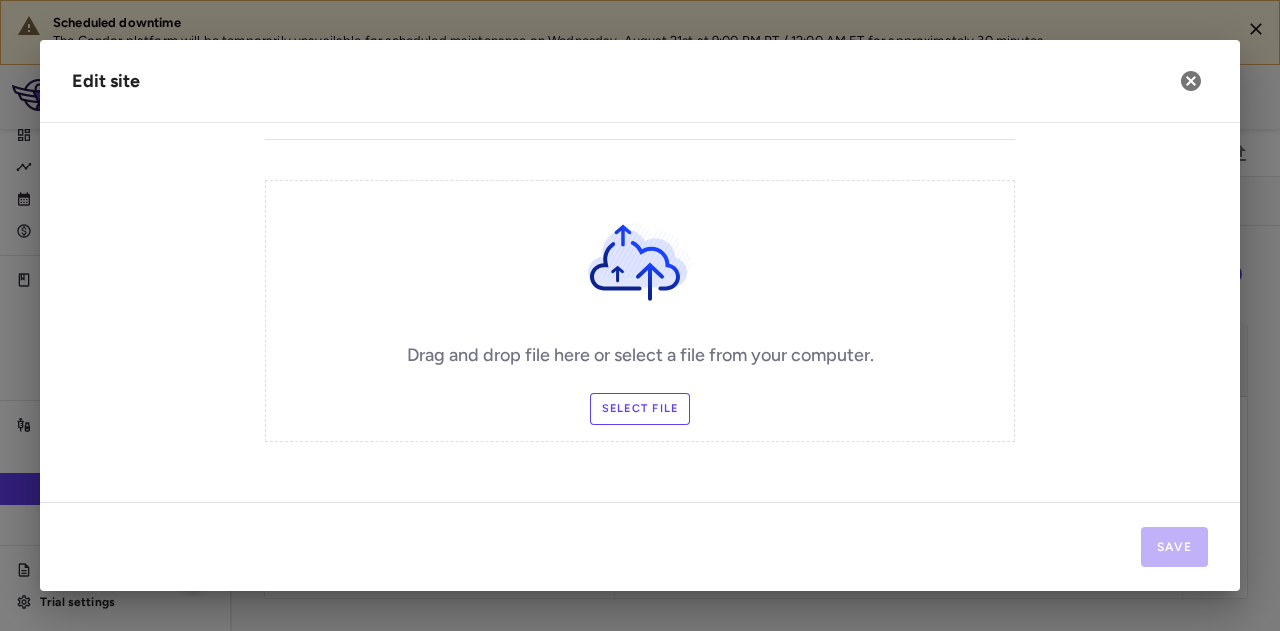 type on "***" 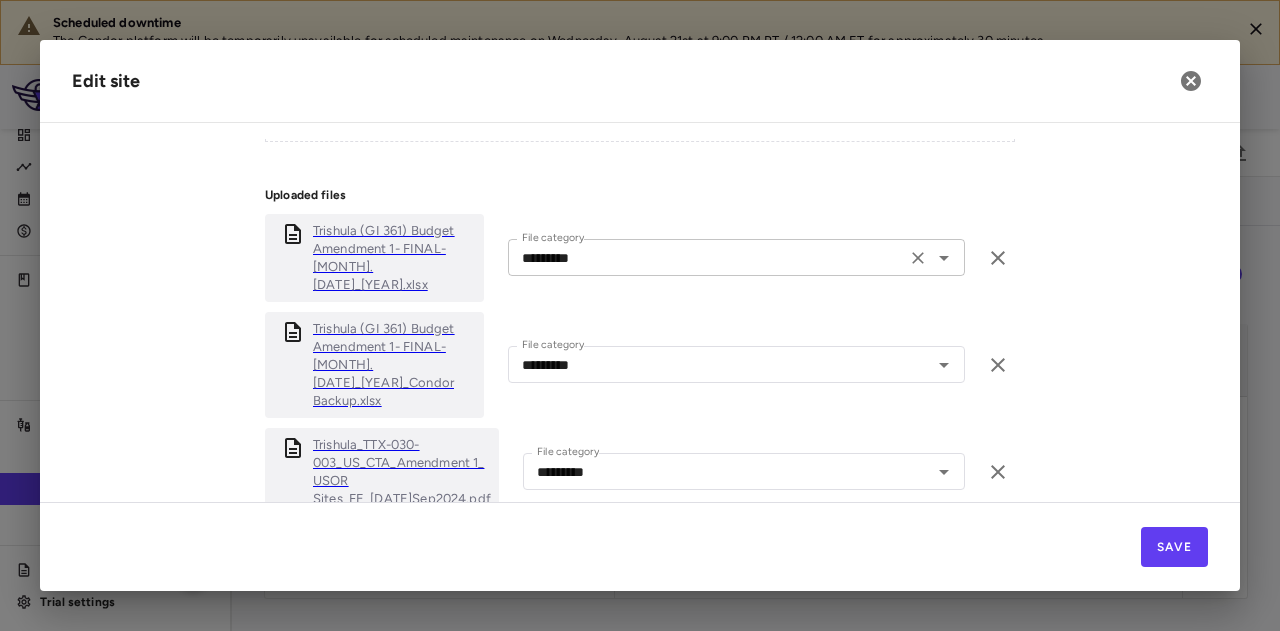 scroll, scrollTop: 1186, scrollLeft: 0, axis: vertical 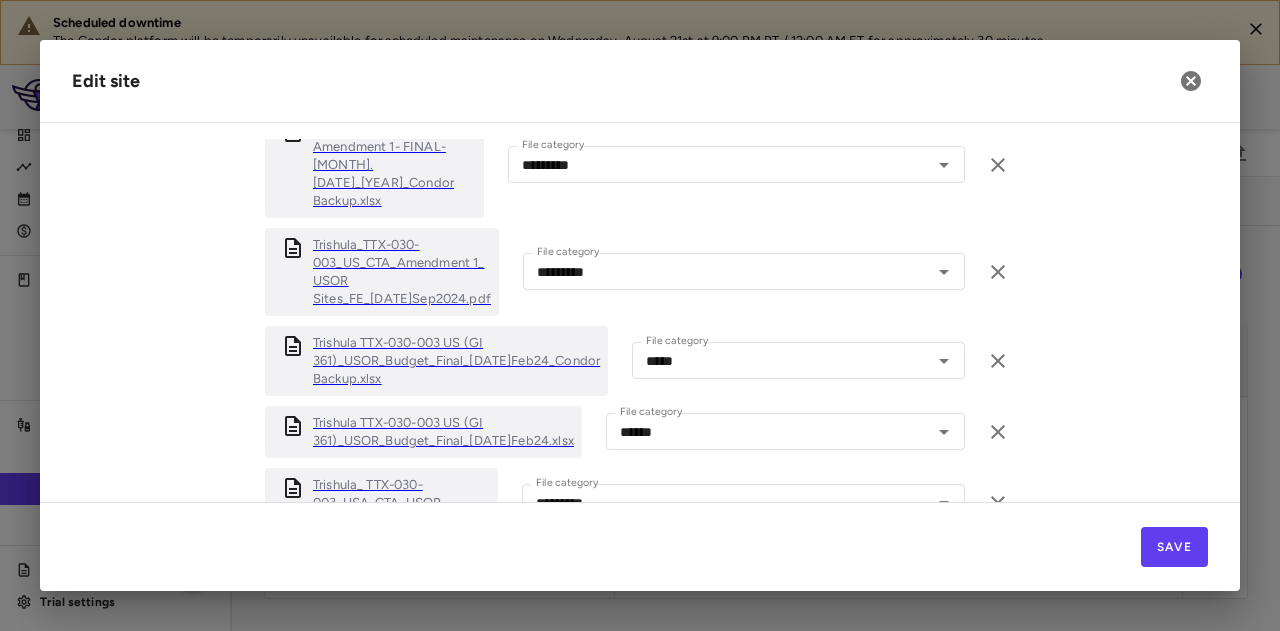 click on "Trishula TTX-030-003 US (GI 361)_USOR_Budget_Final_[DATE]Feb24_Condor Backup.xlsx" at bounding box center (456, 361) 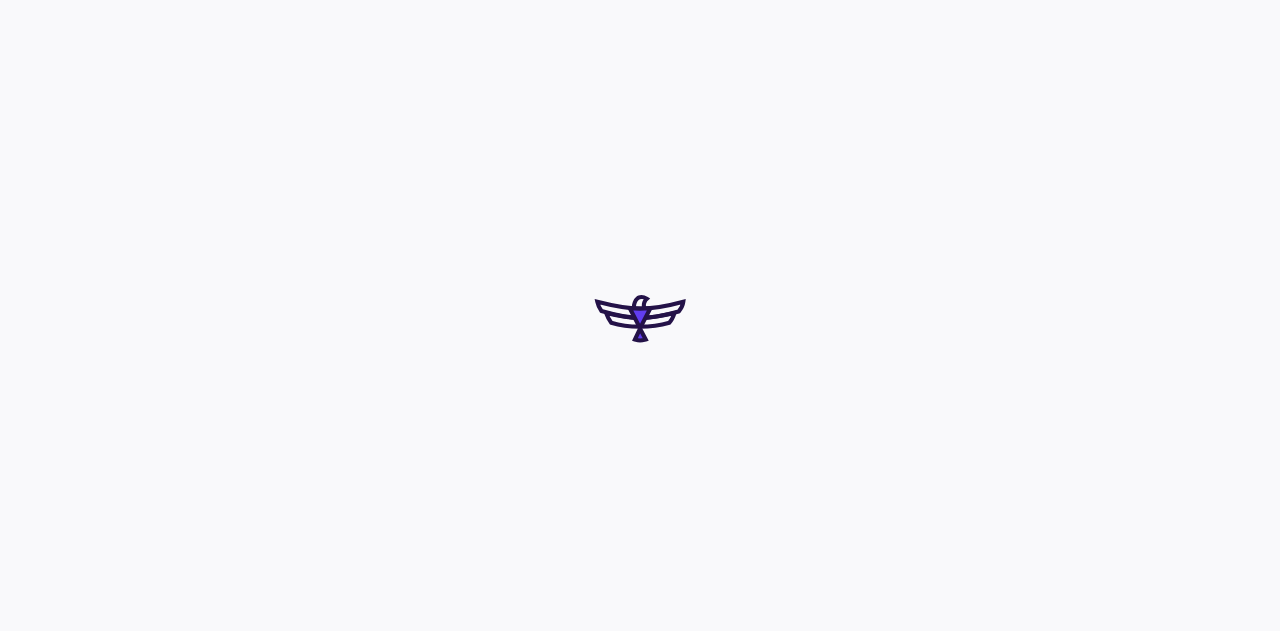 scroll, scrollTop: 0, scrollLeft: 0, axis: both 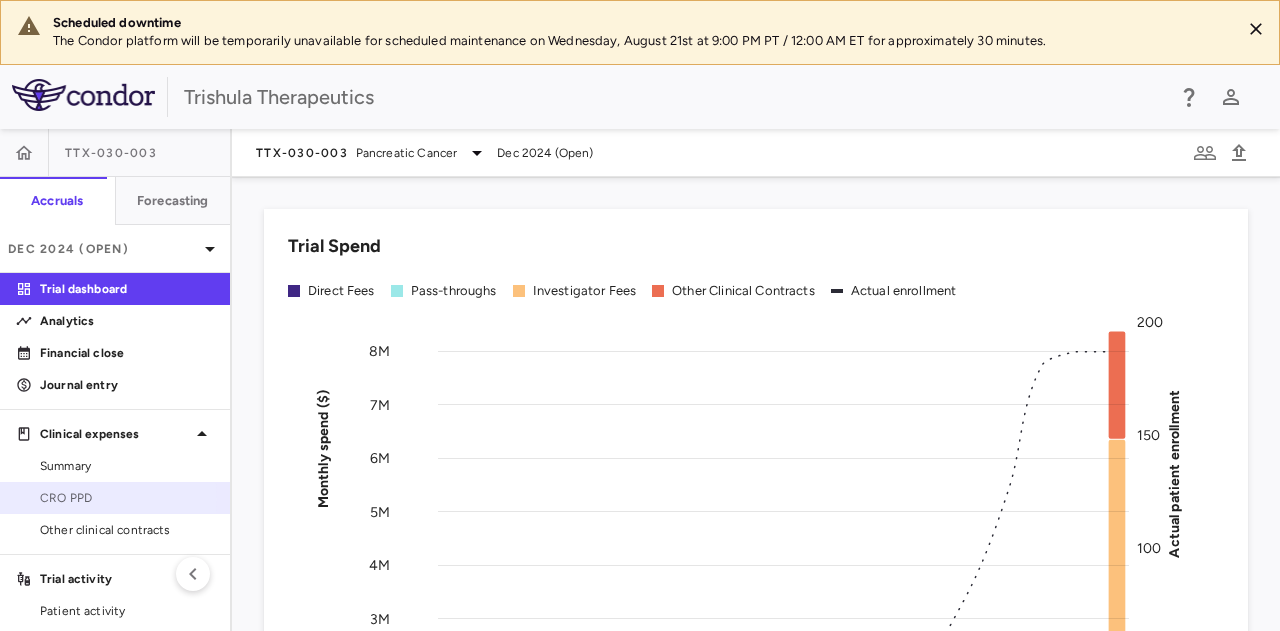 click on "CRO PPD" at bounding box center [127, 498] 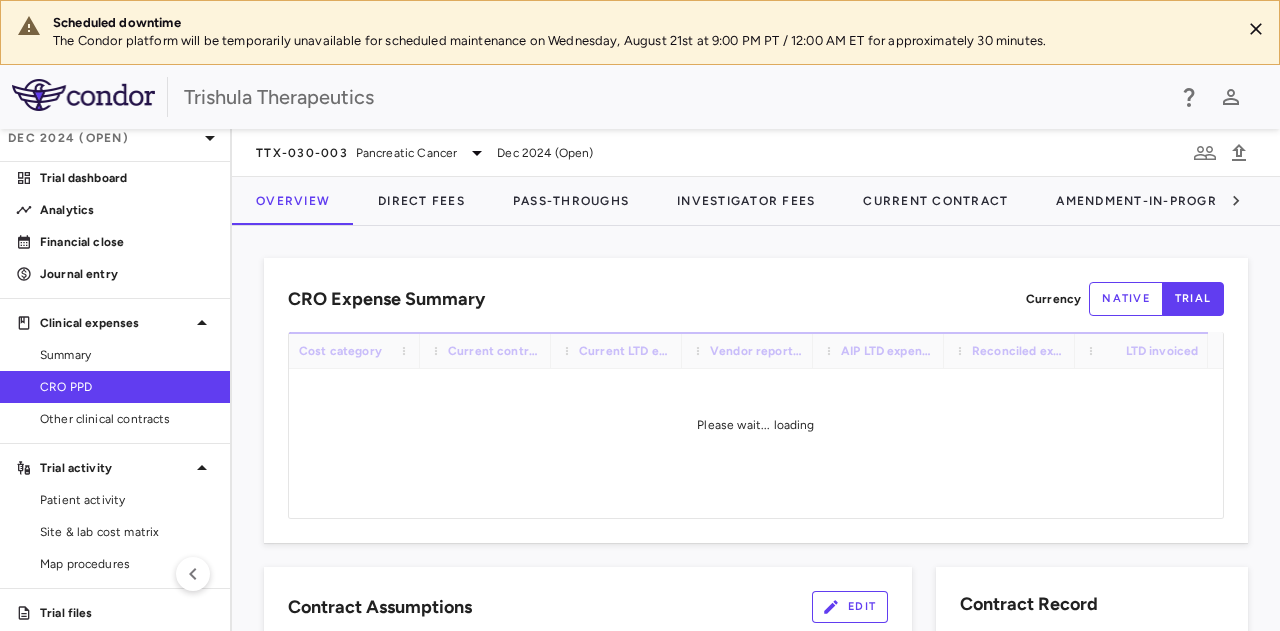 scroll, scrollTop: 154, scrollLeft: 0, axis: vertical 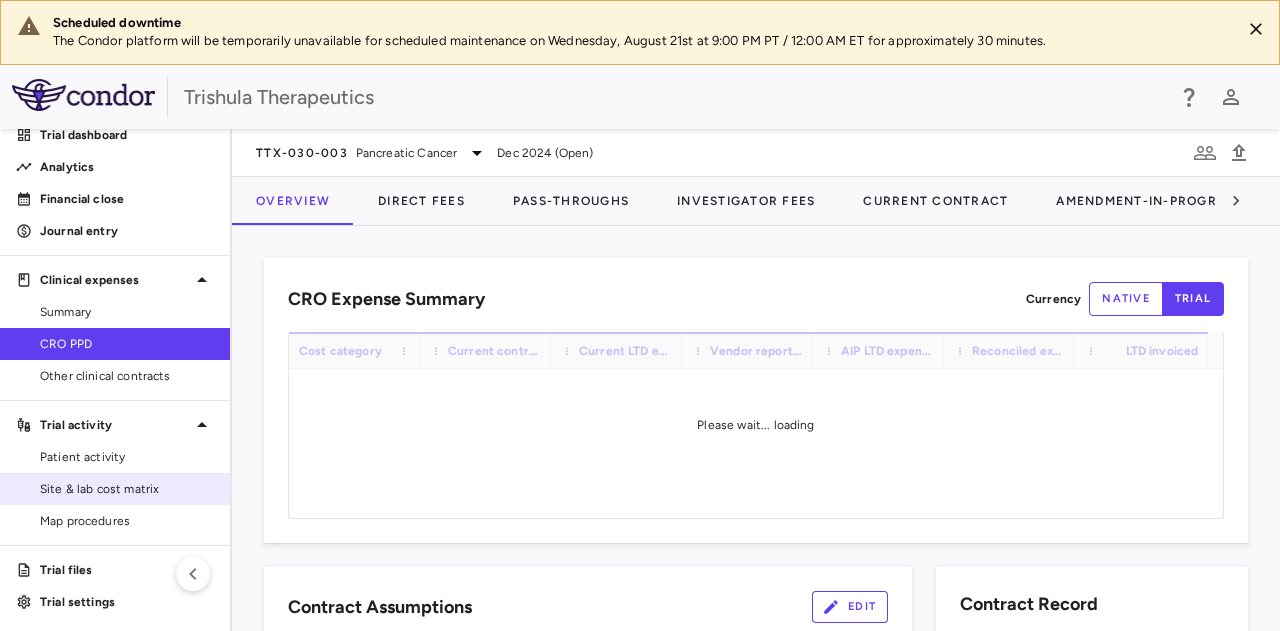 click on "Site & lab cost matrix" at bounding box center (127, 489) 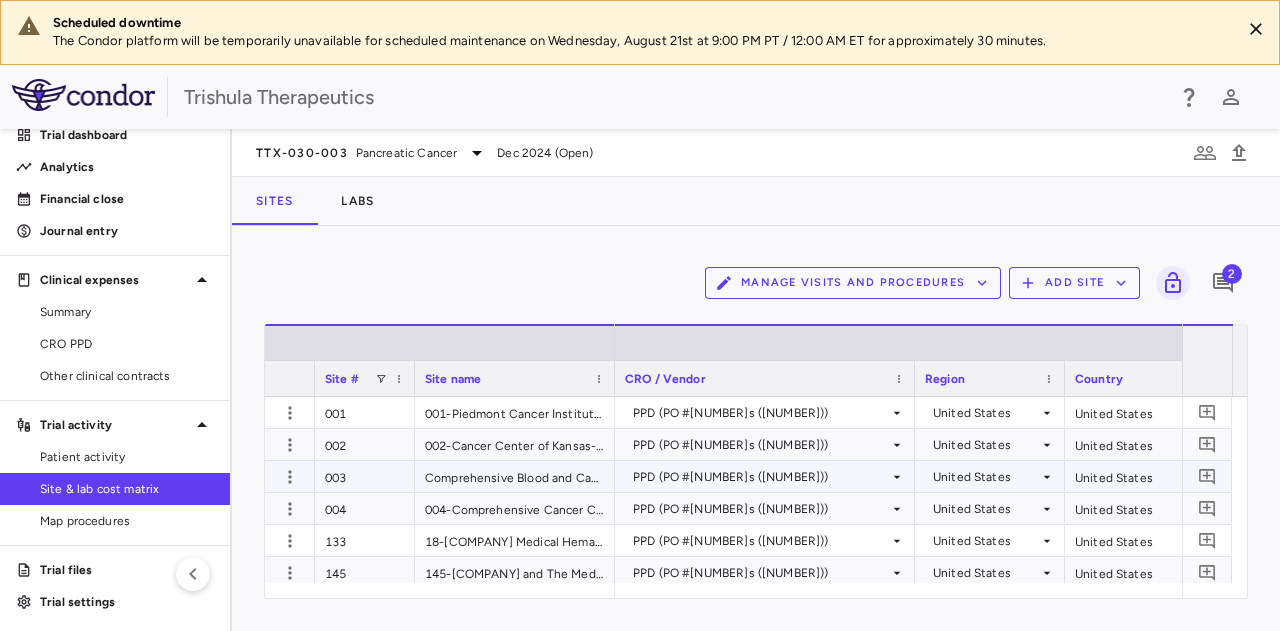 scroll, scrollTop: 89, scrollLeft: 0, axis: vertical 